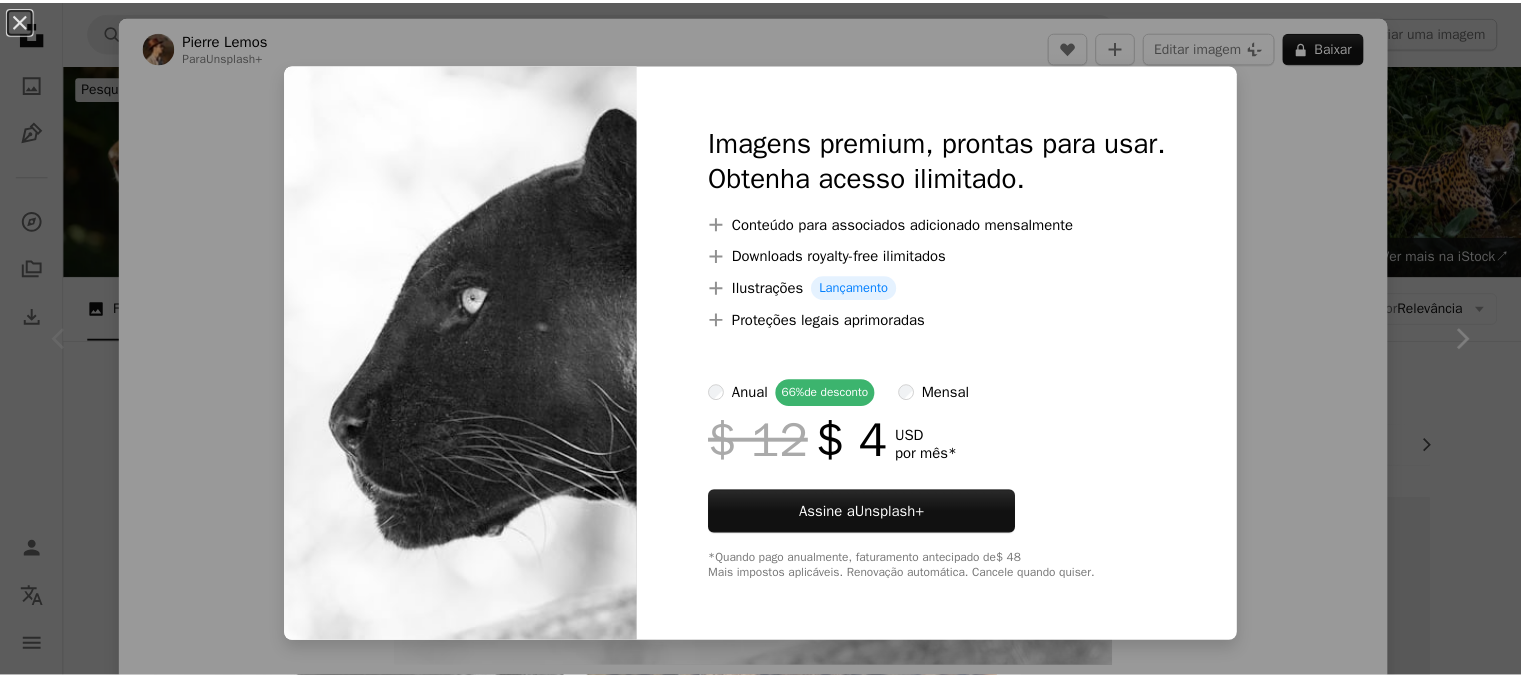 scroll, scrollTop: 360, scrollLeft: 0, axis: vertical 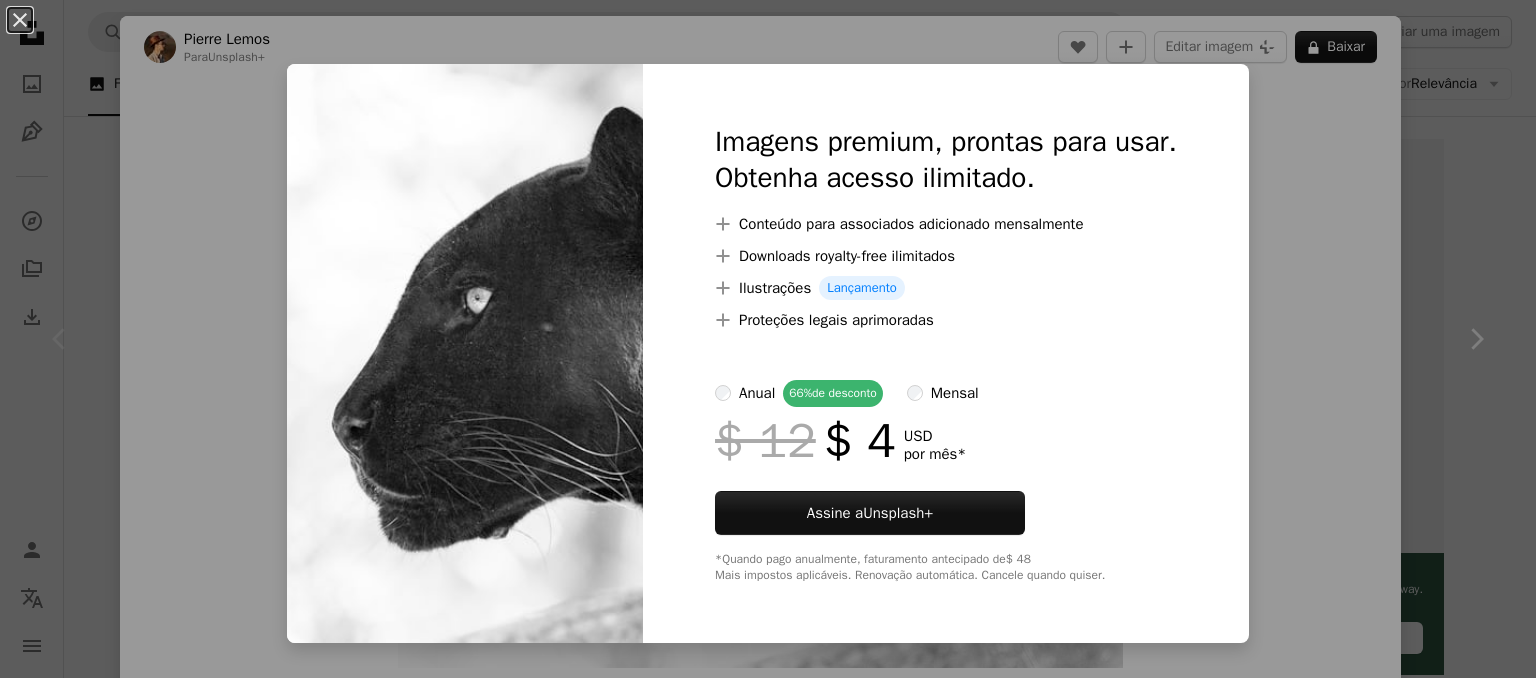 click on "An X shape Imagens premium, prontas para usar. Obtenha acesso ilimitado. A plus sign Conteúdo para associados adicionado mensalmente A plus sign Downloads royalty-free ilimitados A plus sign Ilustrações  Lançamento A plus sign Proteções legais aprimoradas anual 66%  de desconto mensal $ 12   $ 4 USD por mês * Assine a  Unsplash+ *Quando pago anualmente, faturamento antecipado de  $ 48 Mais impostos aplicáveis. Renovação automática. Cancele quando quiser." at bounding box center (768, 339) 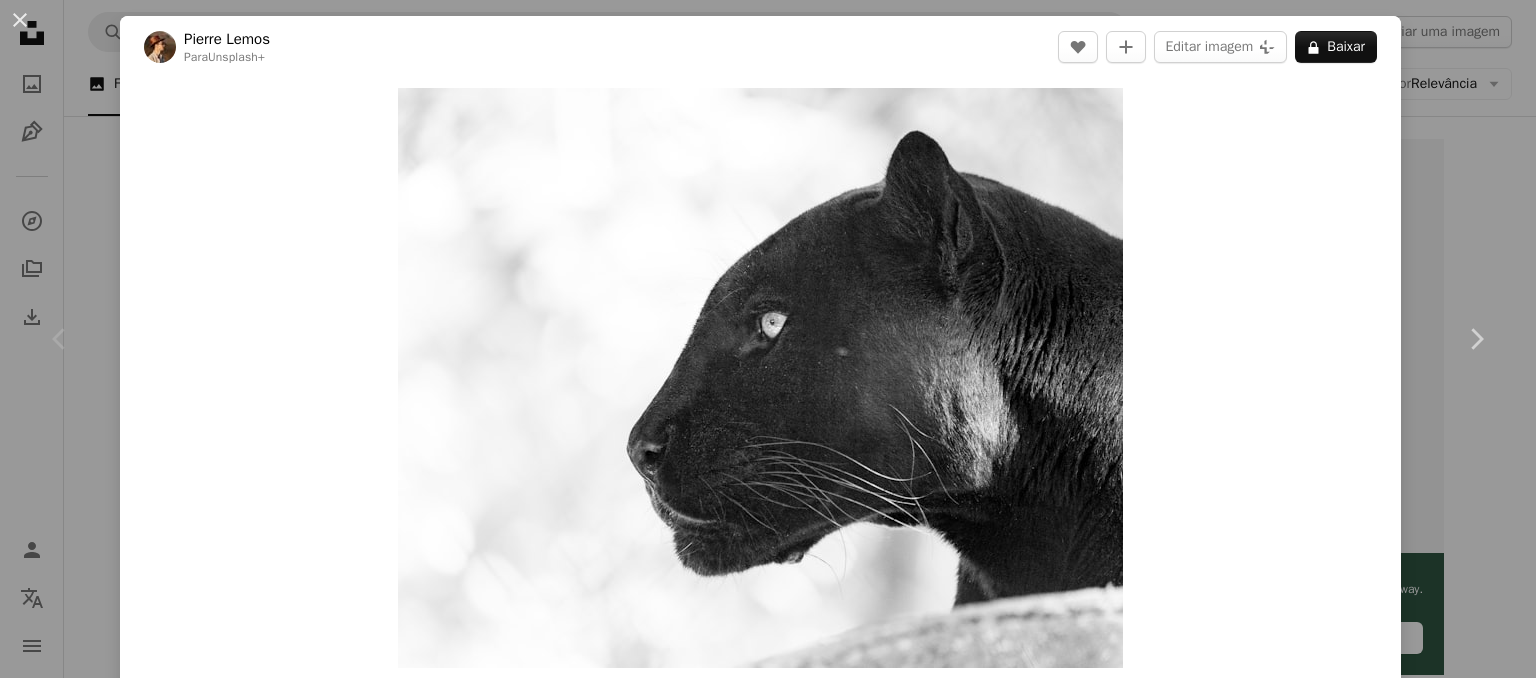 click on "[NAME]" at bounding box center (768, 339) 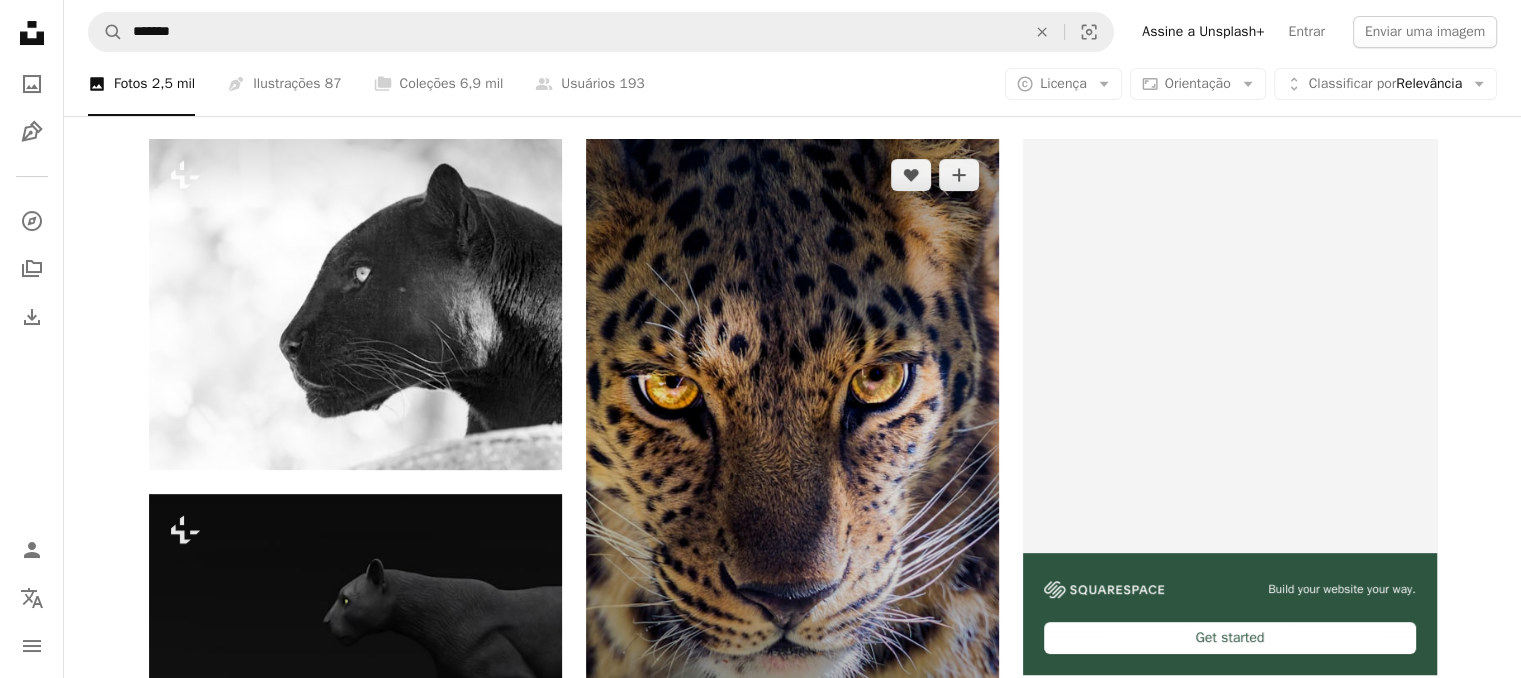 click at bounding box center (792, 462) 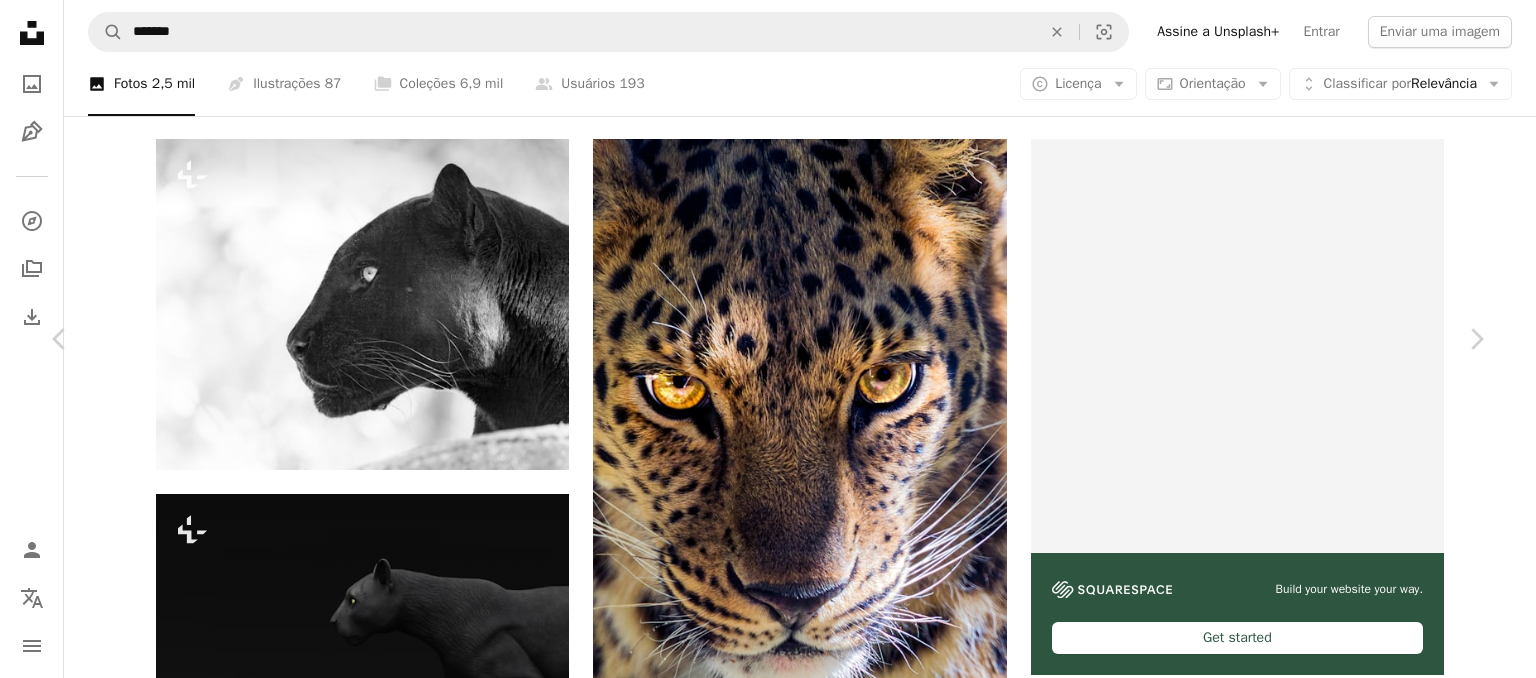 click on "Baixar gratuitamente" at bounding box center [1266, 4407] 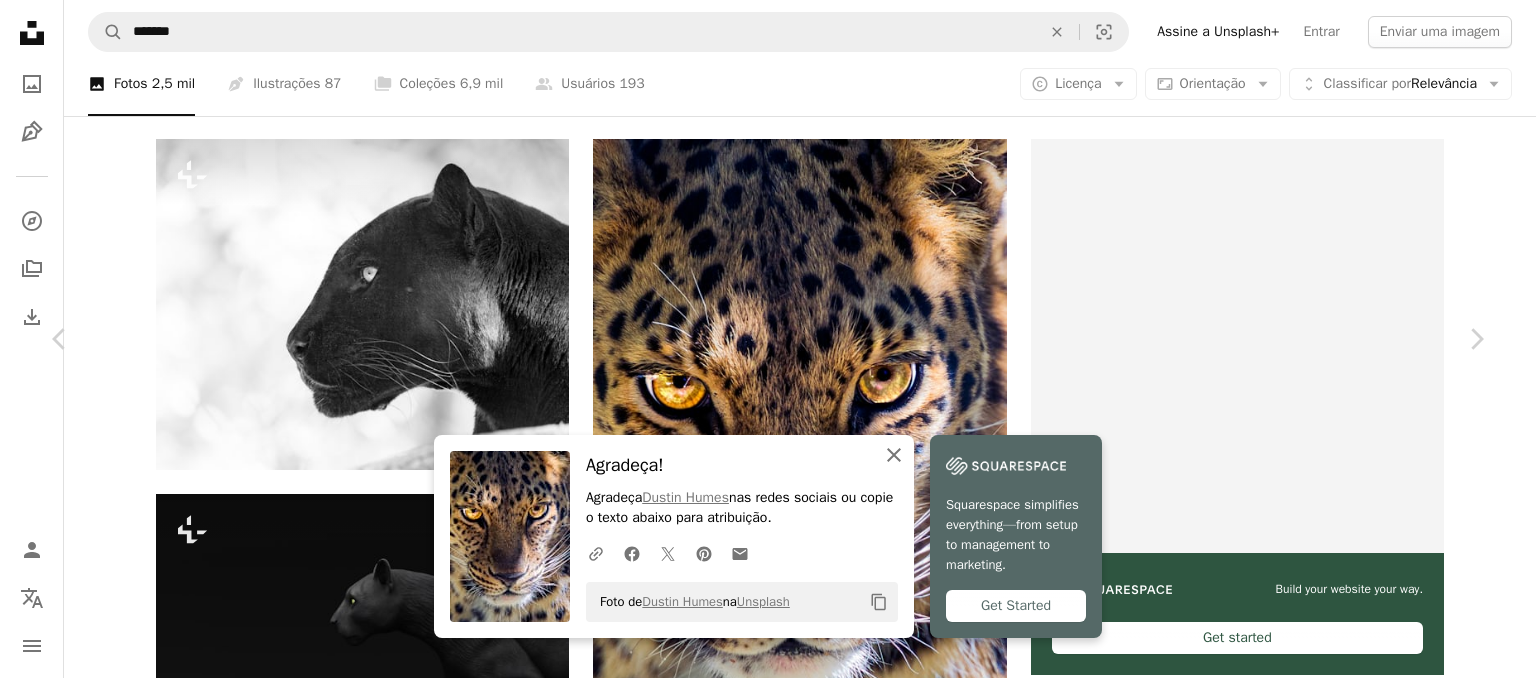 click on "An X shape" 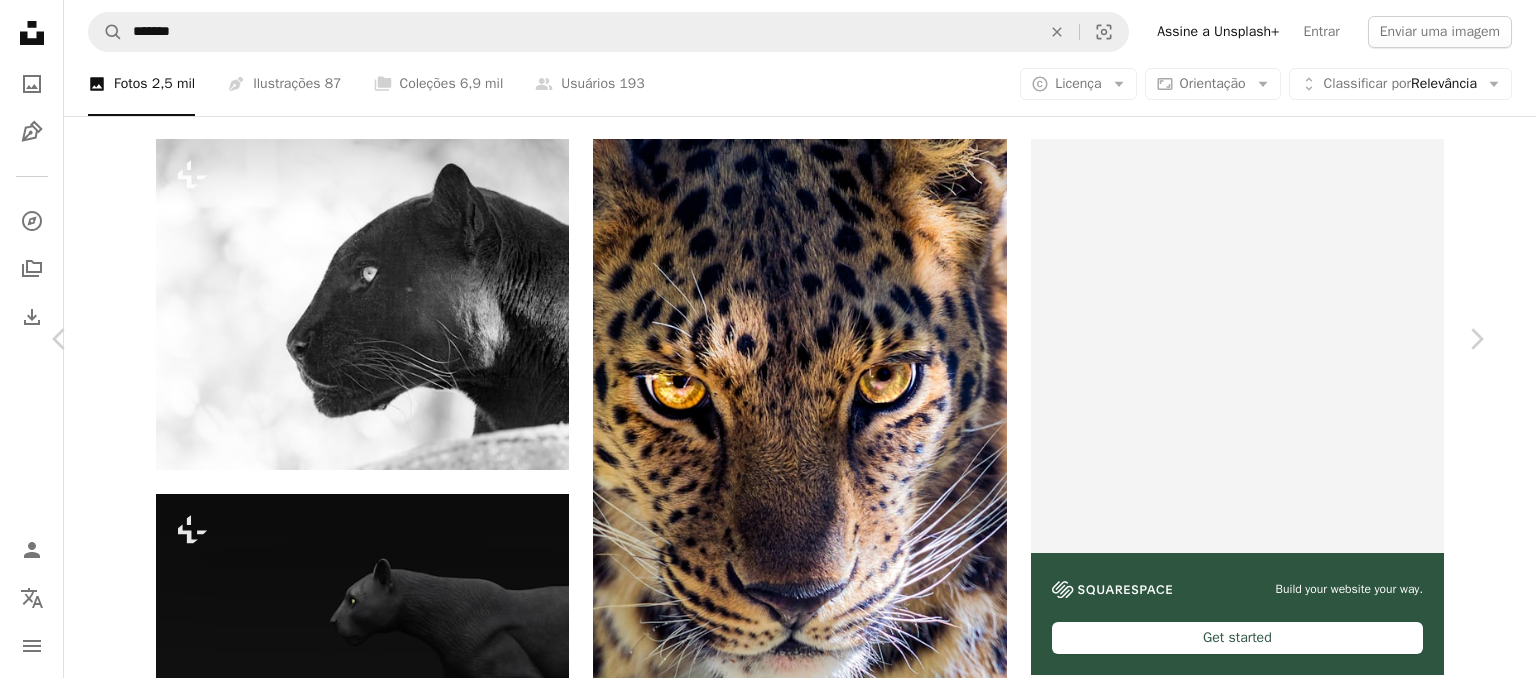 click on "Baixar gratuitamente" at bounding box center (1266, 4407) 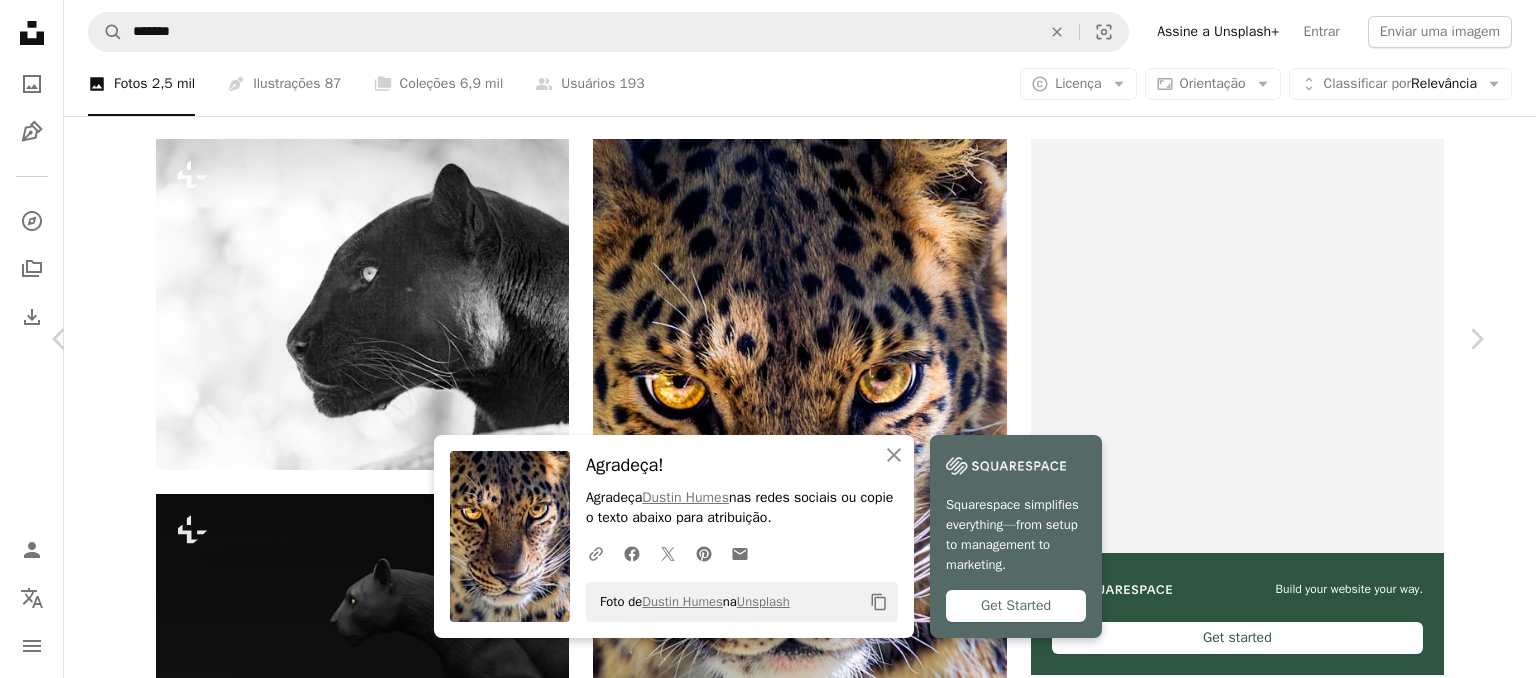 click on "Zoom in" at bounding box center (760, 4738) 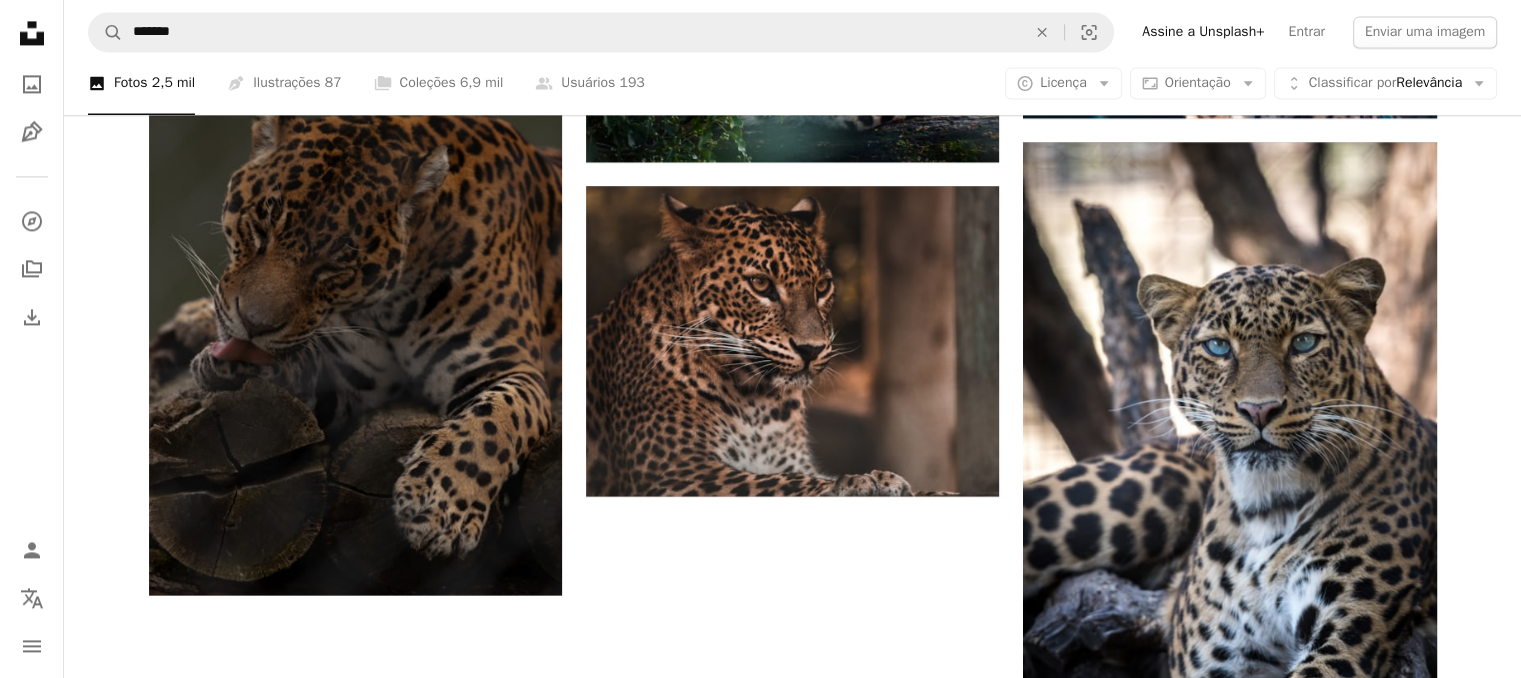 scroll, scrollTop: 2827, scrollLeft: 0, axis: vertical 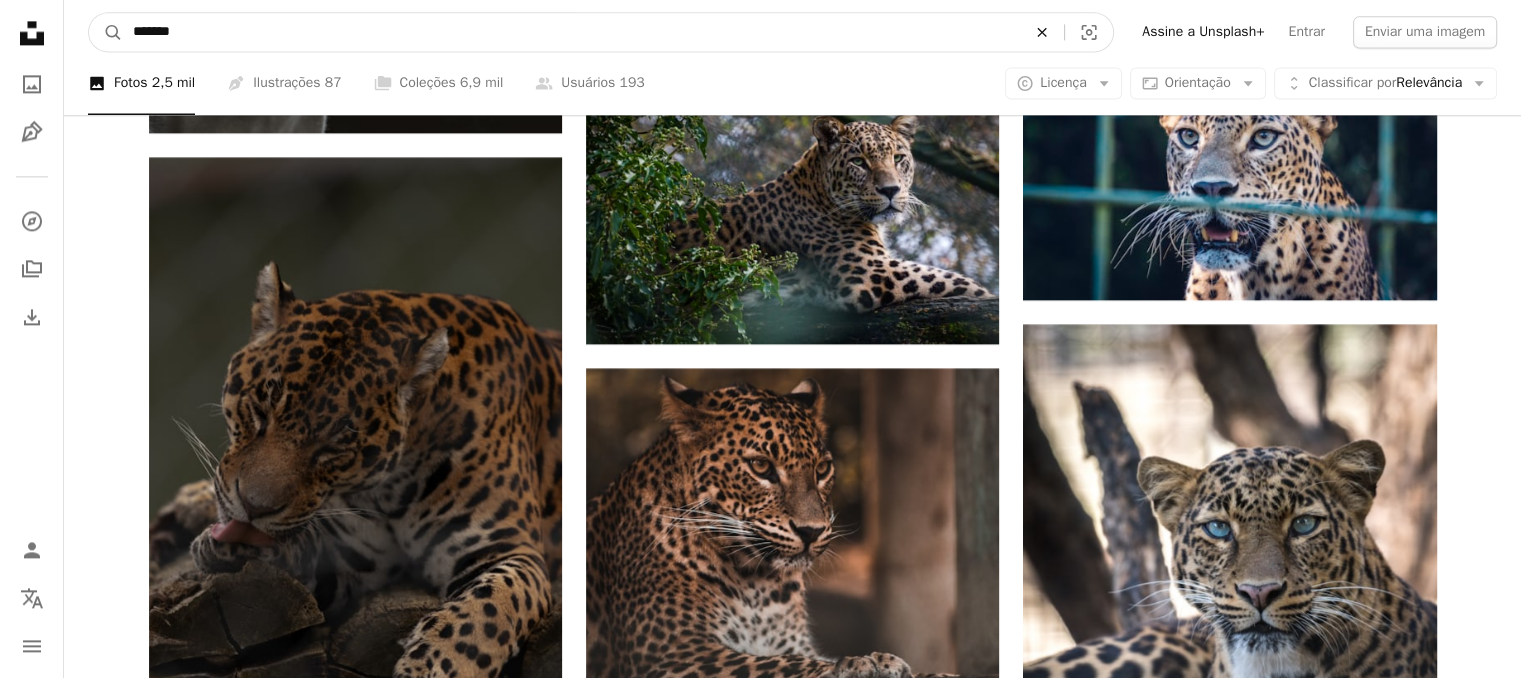 click on "An X shape" 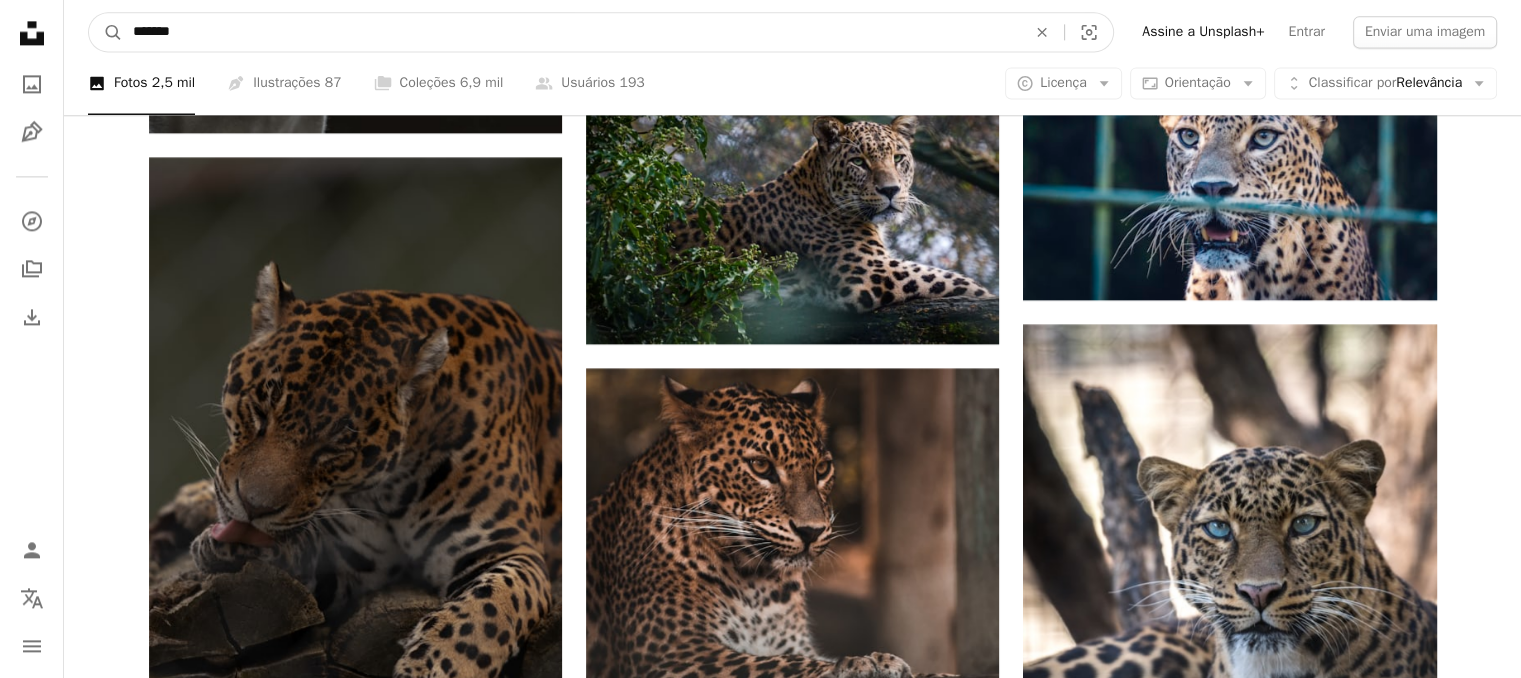 type on "*******" 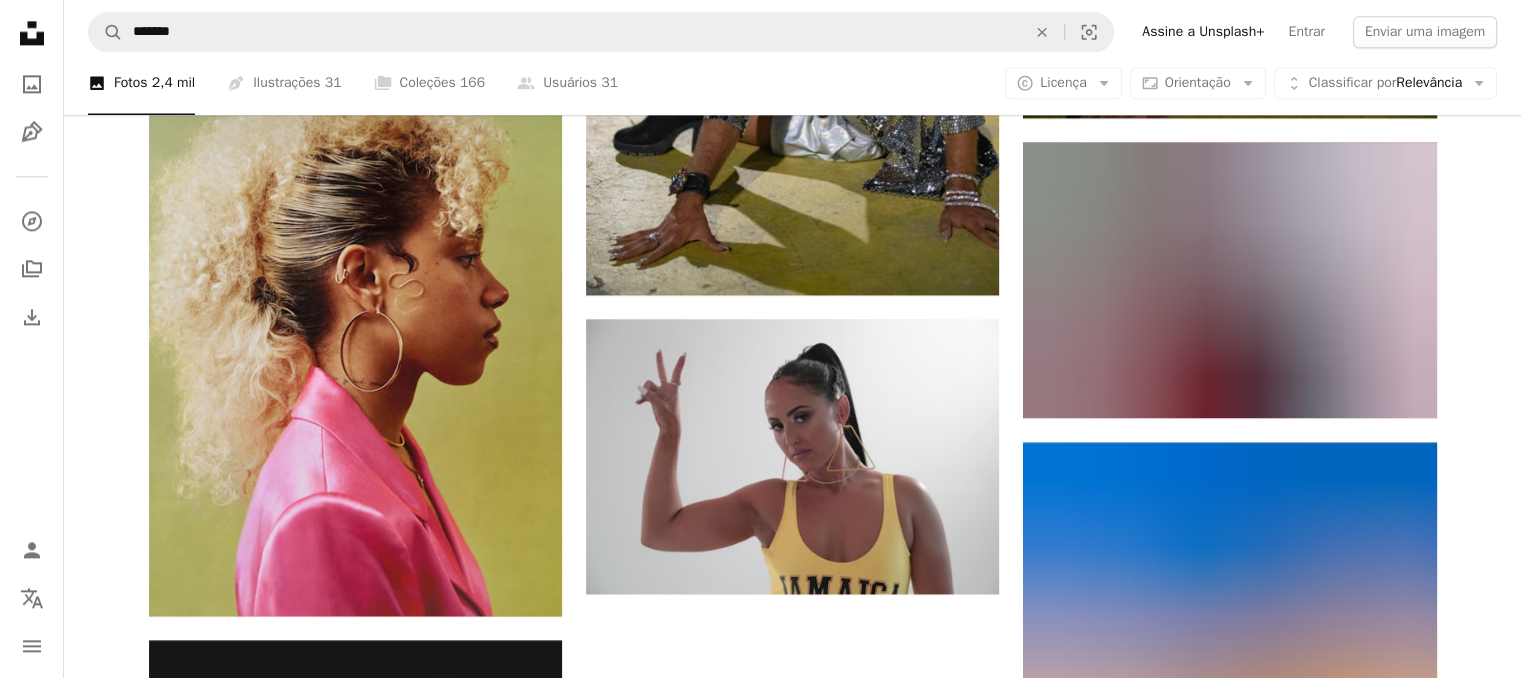 scroll, scrollTop: 2680, scrollLeft: 0, axis: vertical 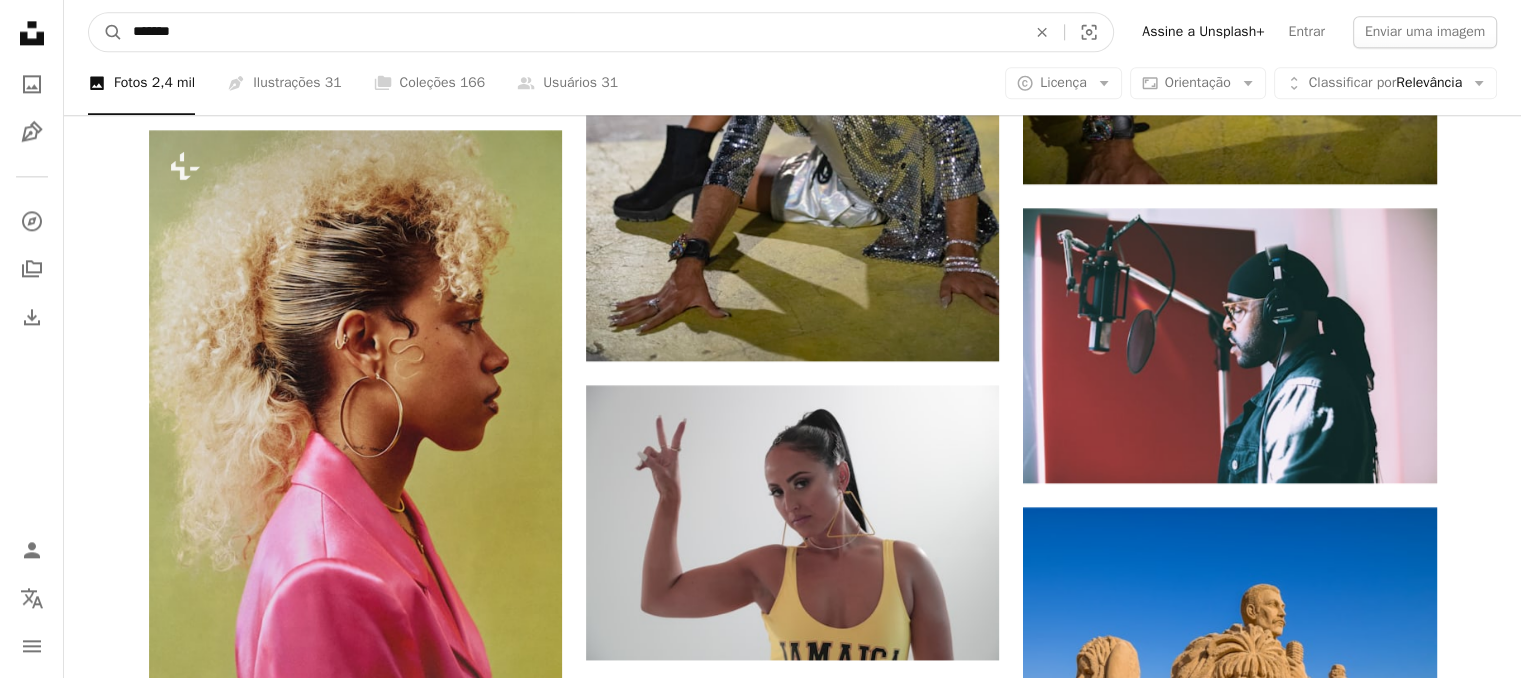 click on "*******" at bounding box center [571, 32] 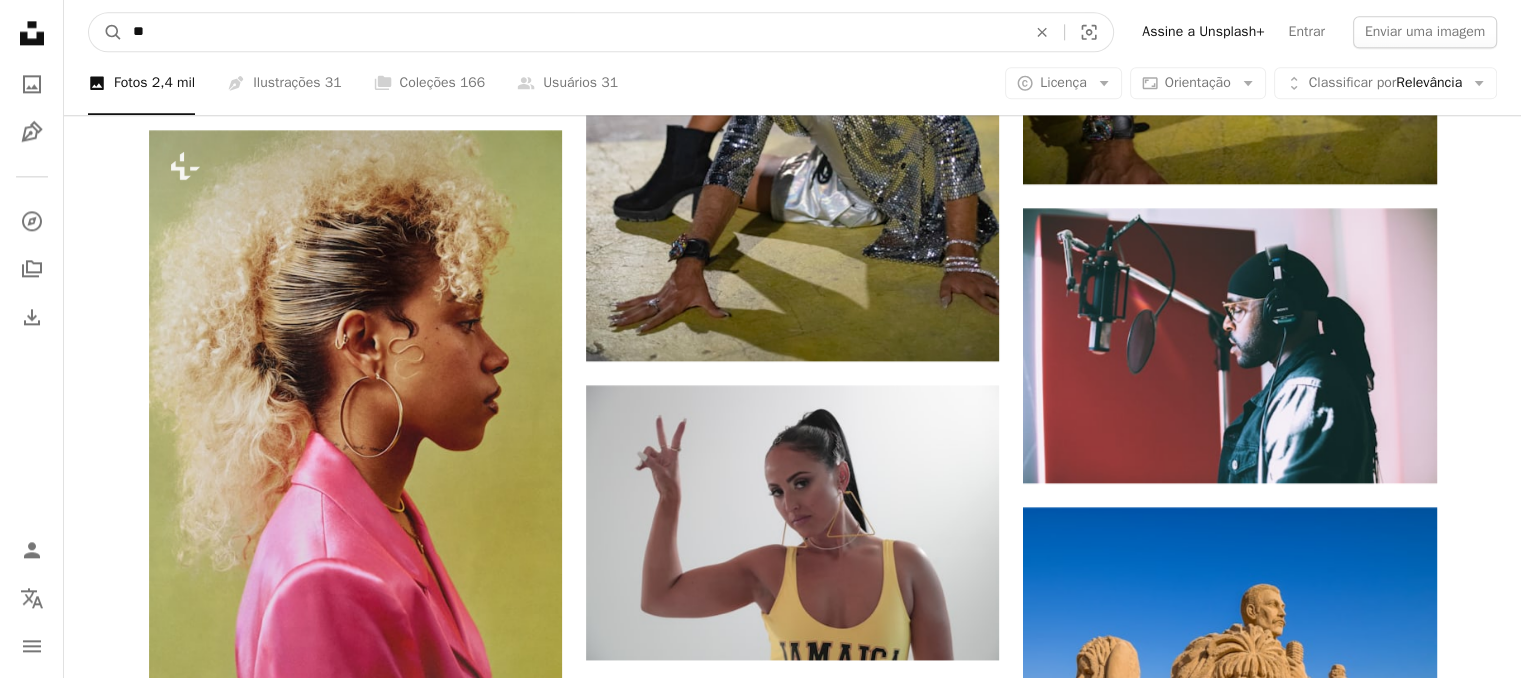 type on "*" 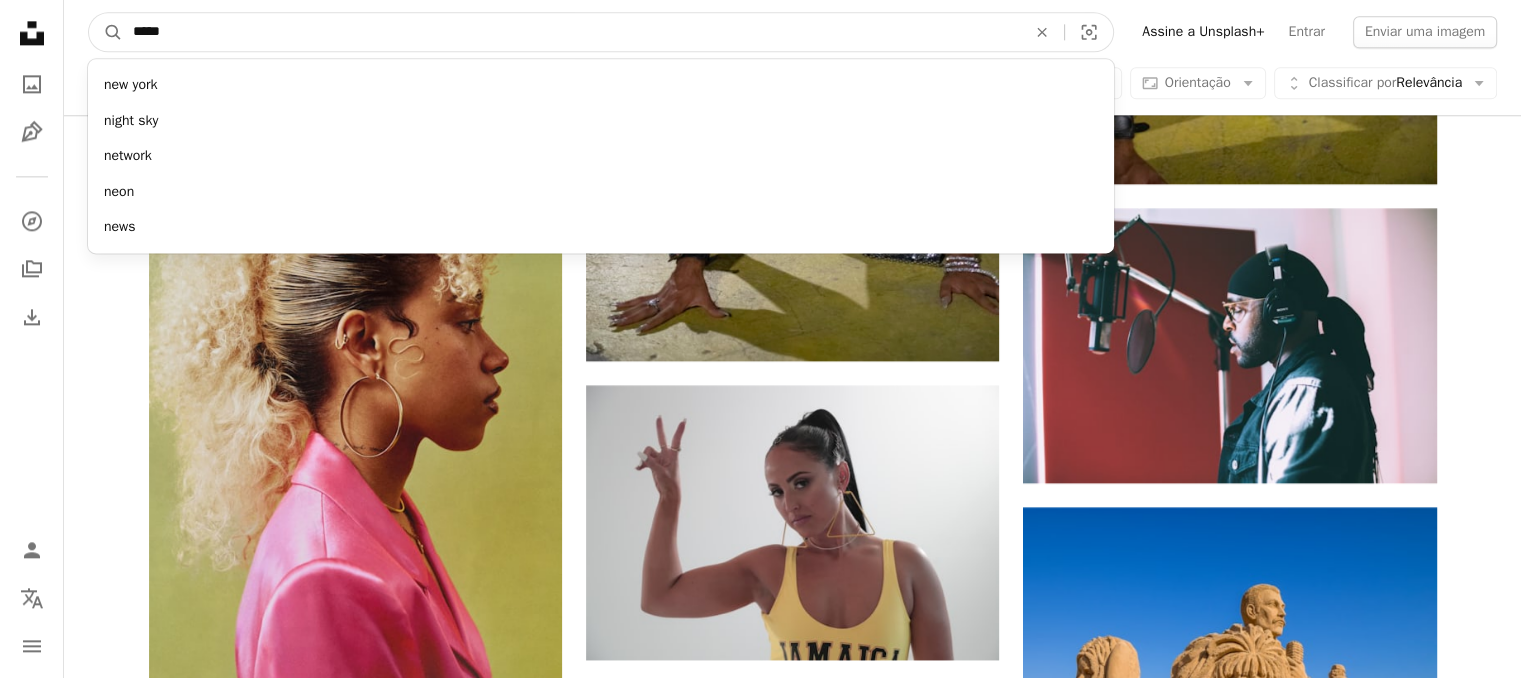 type on "*****" 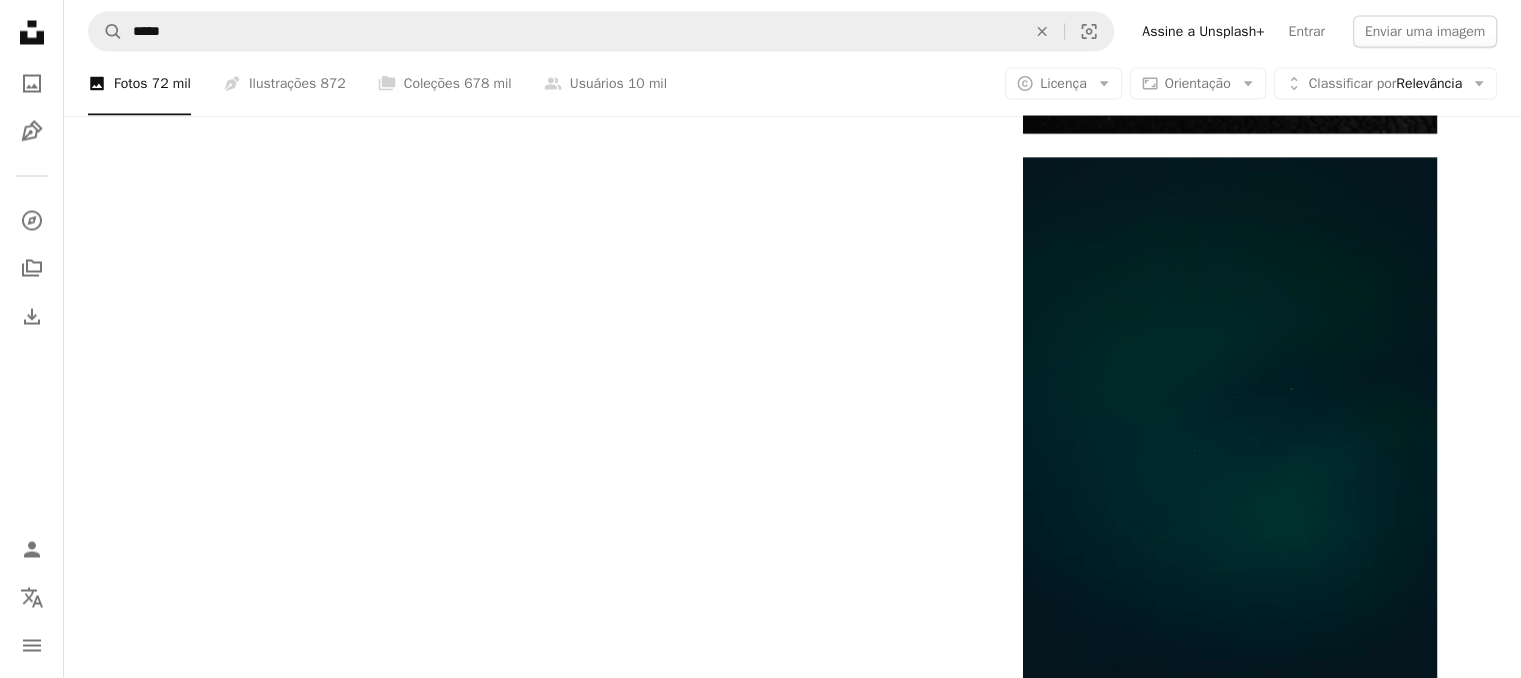 scroll, scrollTop: 3880, scrollLeft: 0, axis: vertical 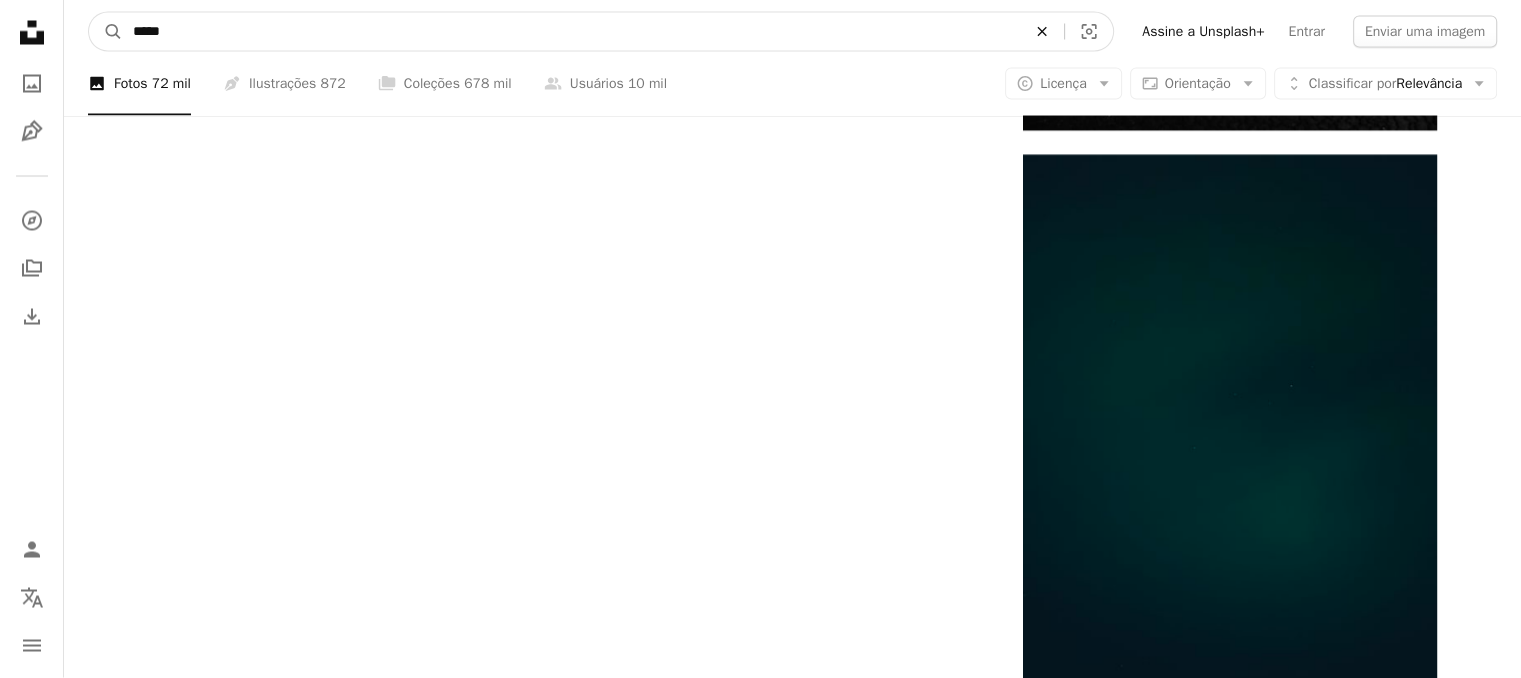 click on "An X shape" 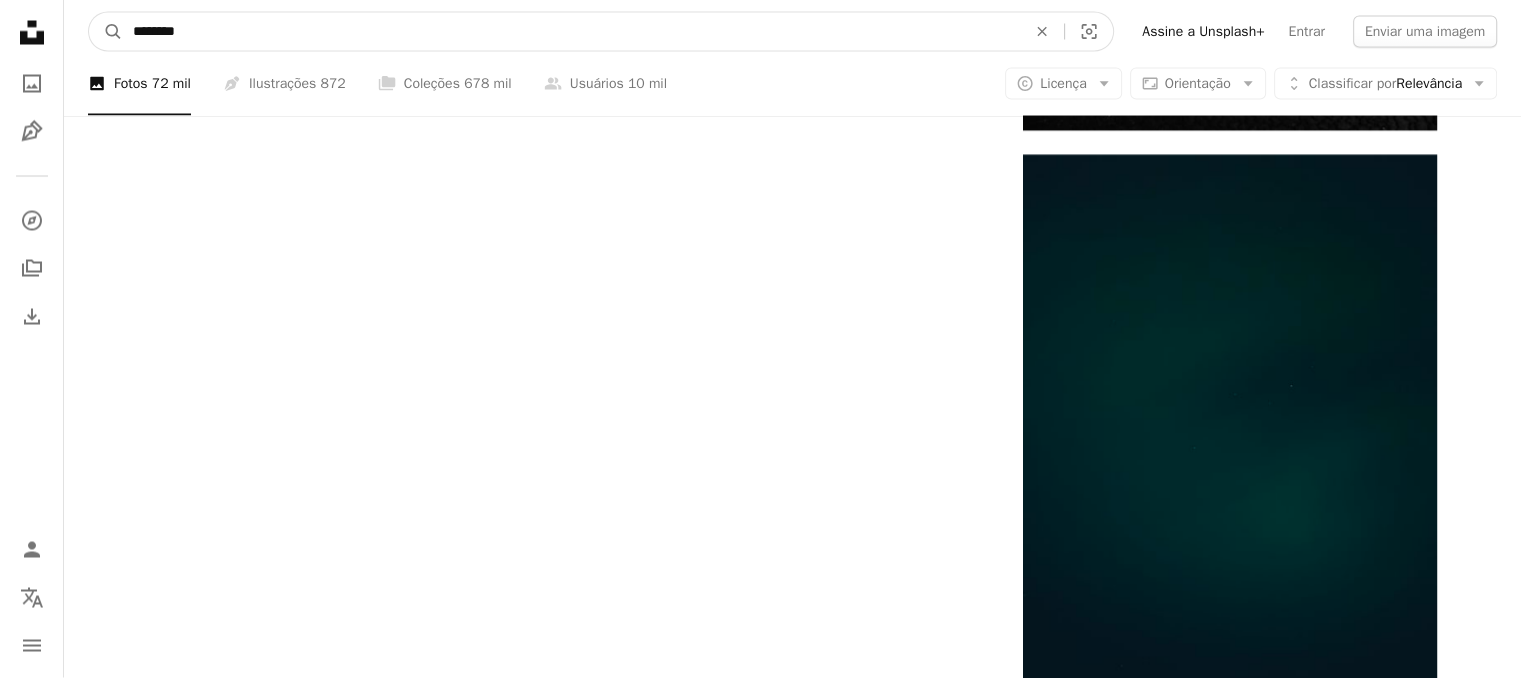 type on "********" 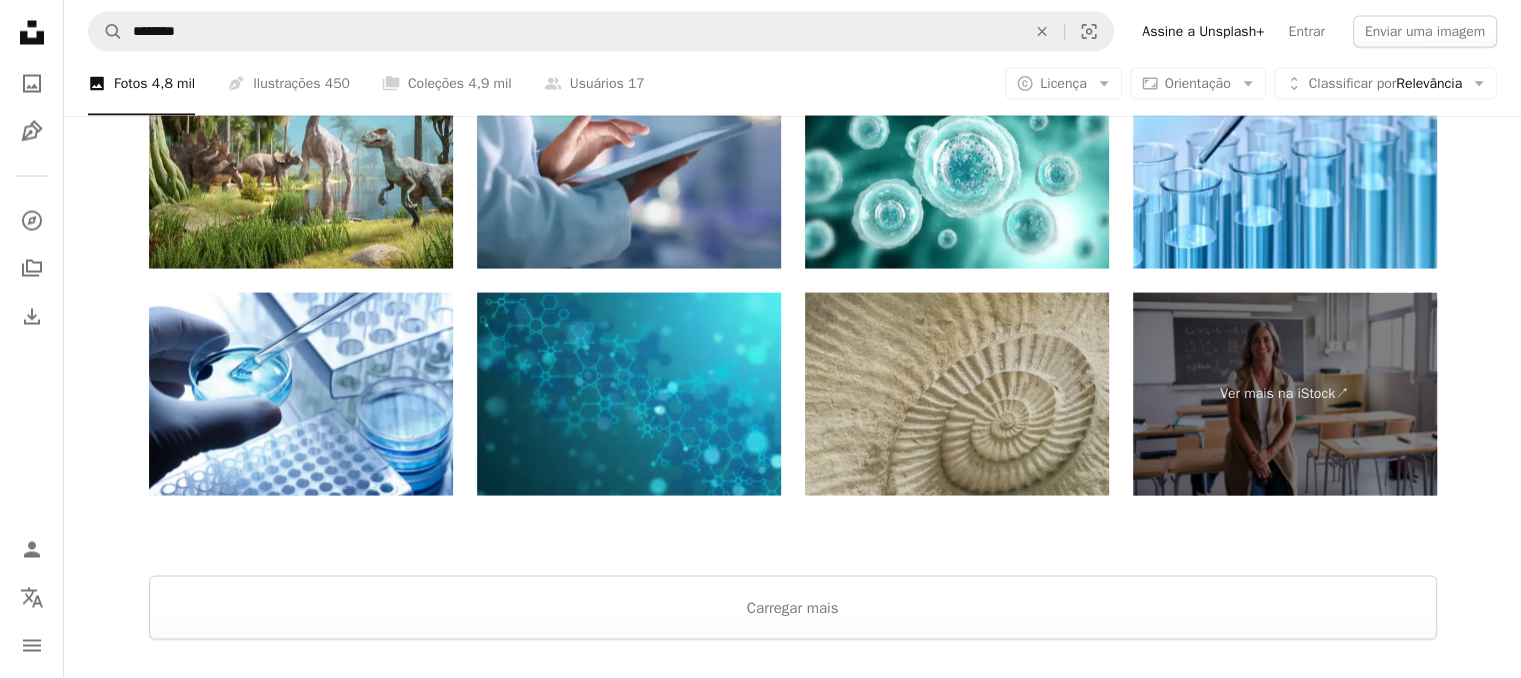 scroll, scrollTop: 4125, scrollLeft: 0, axis: vertical 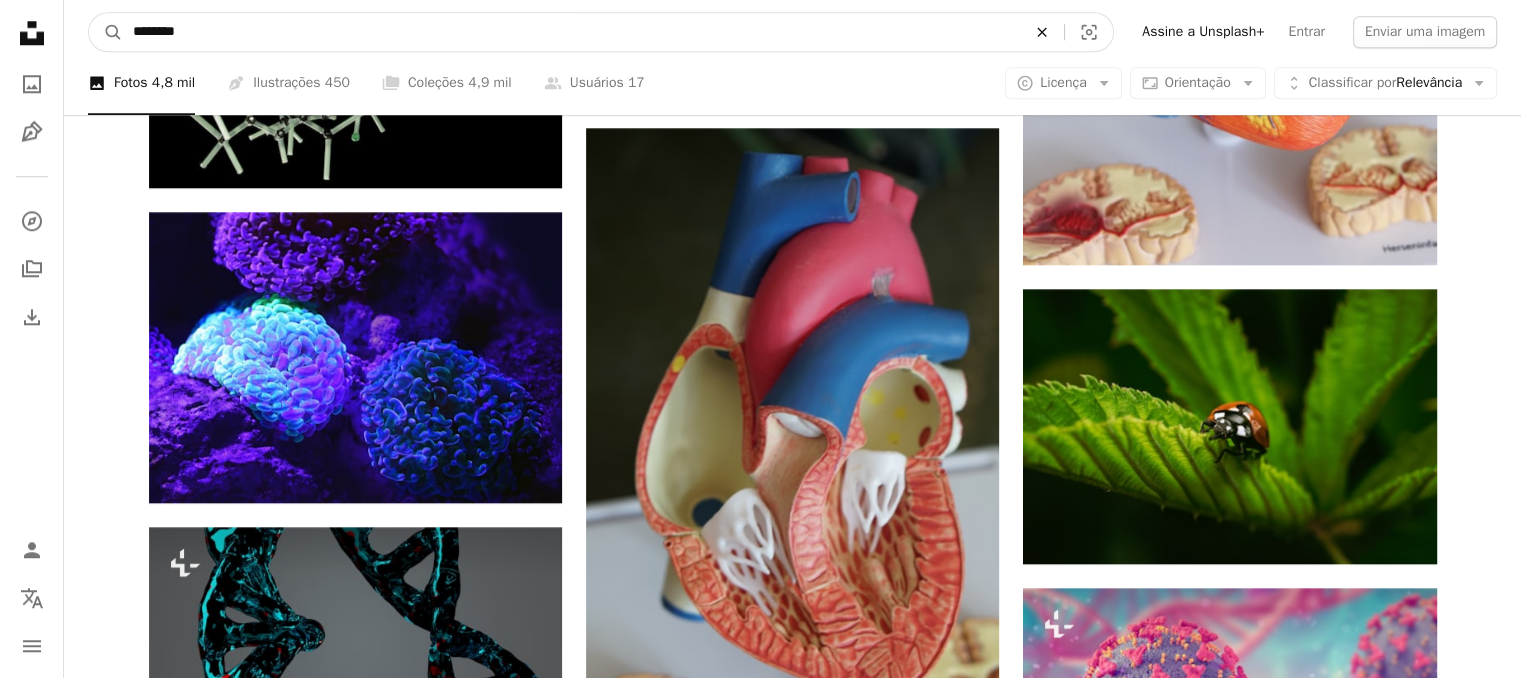click on "An X shape" 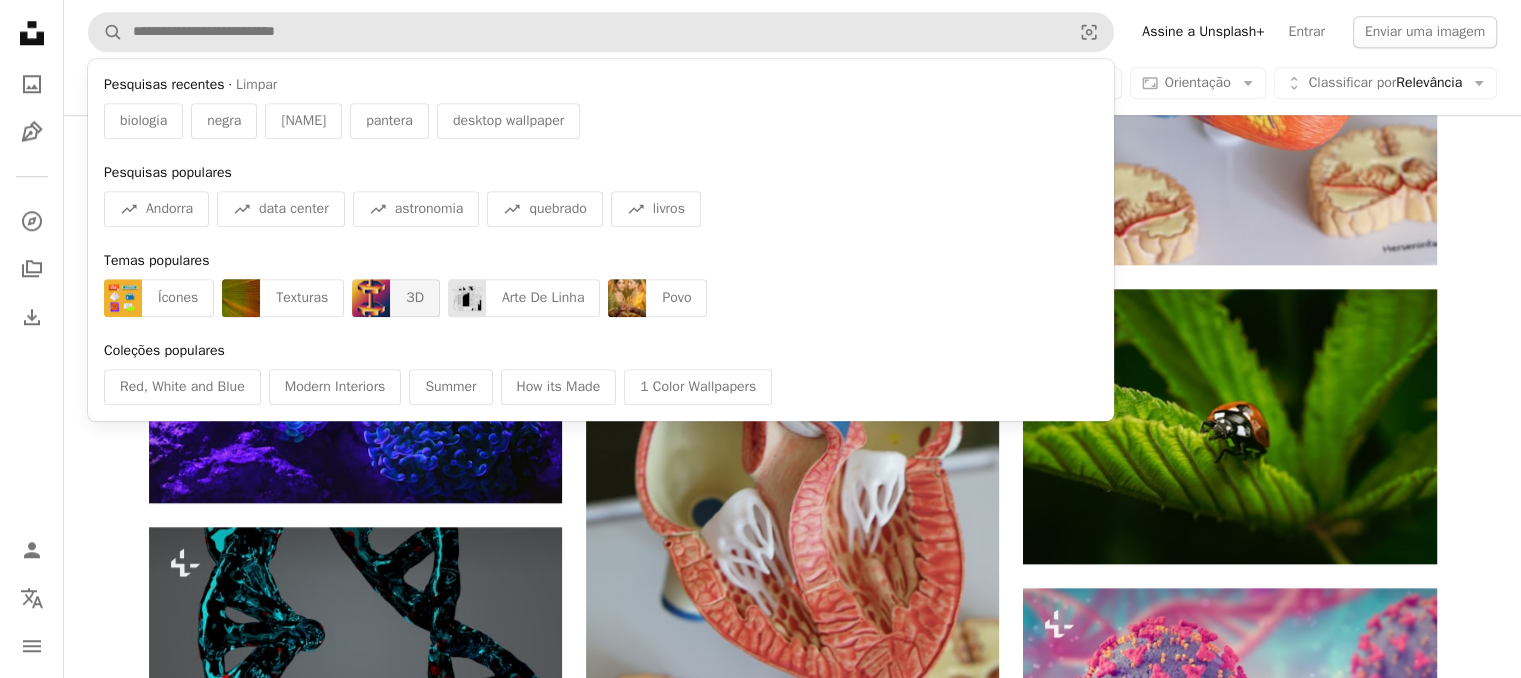 click on "3D" at bounding box center [415, 298] 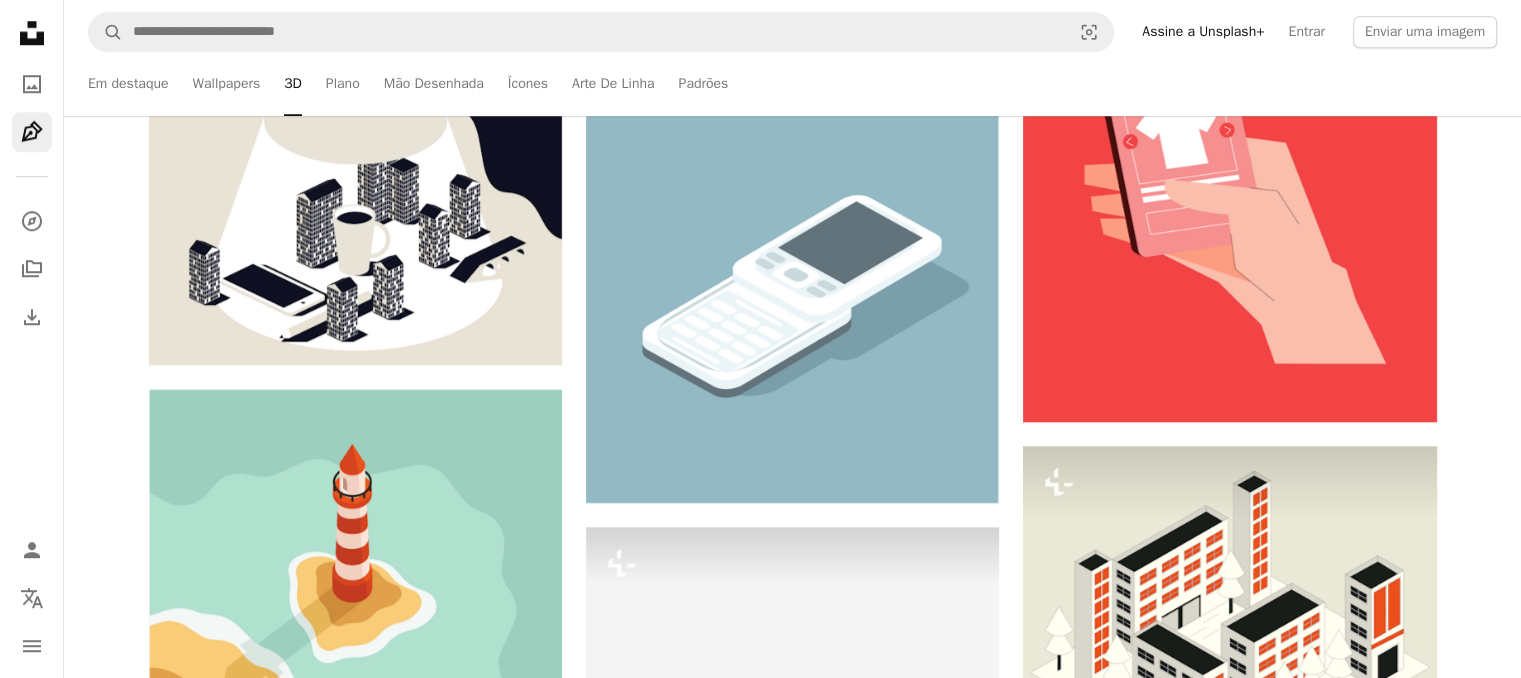 scroll, scrollTop: 1800, scrollLeft: 0, axis: vertical 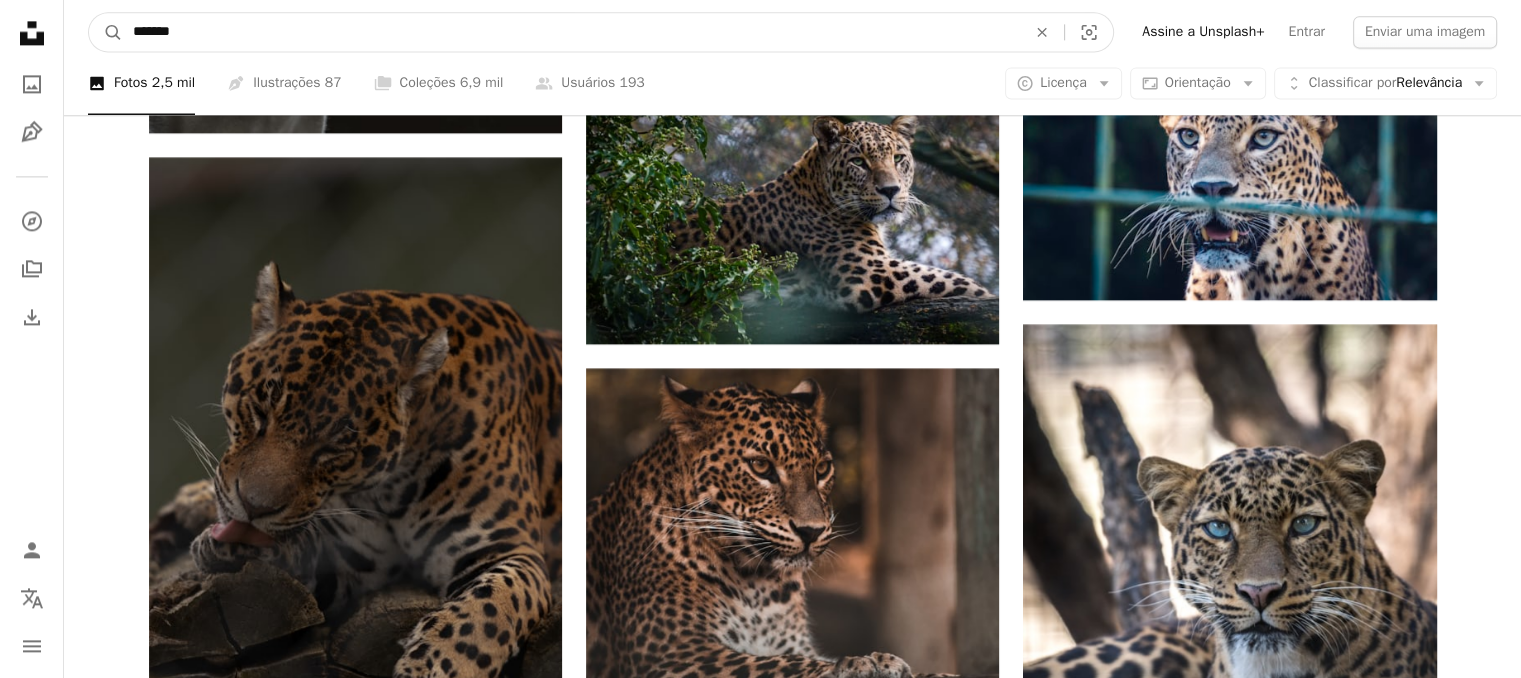 click on "*******" at bounding box center (571, 32) 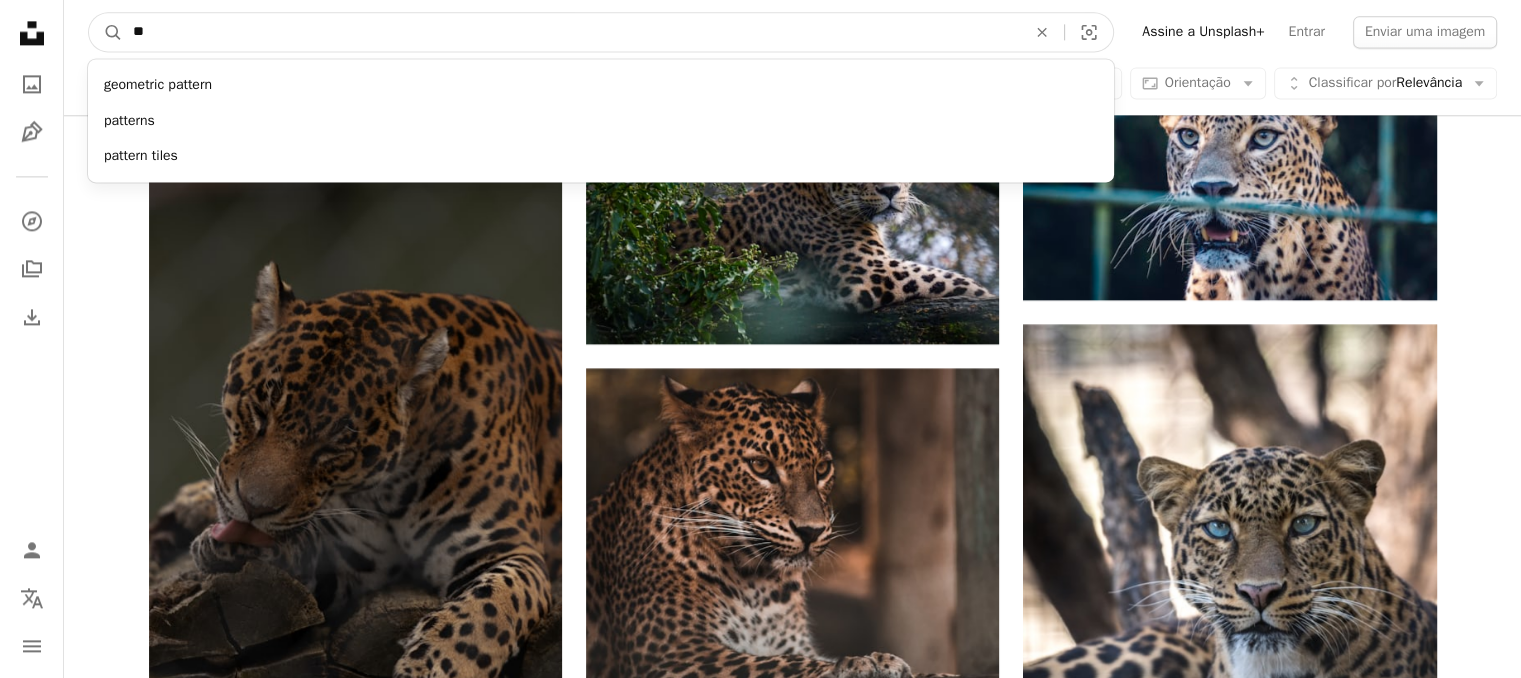 type on "*" 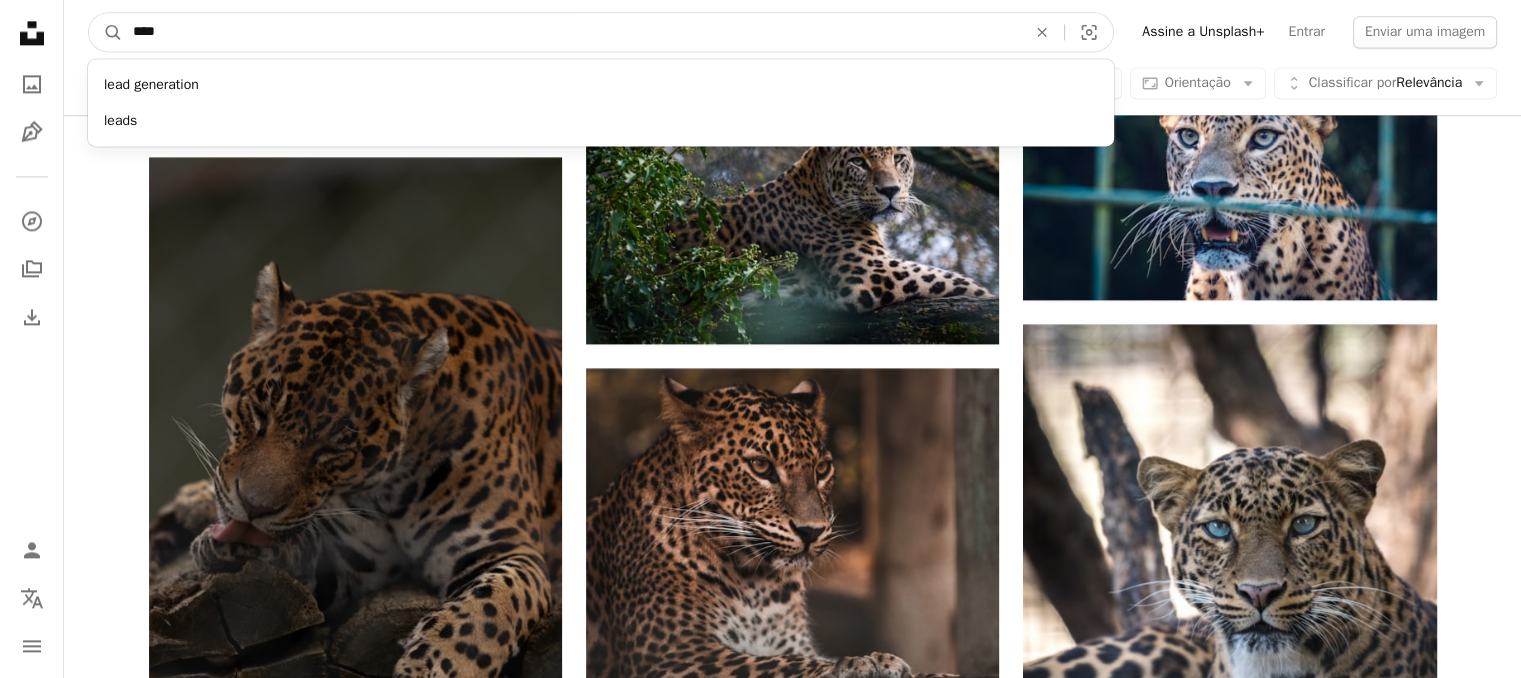 type on "****" 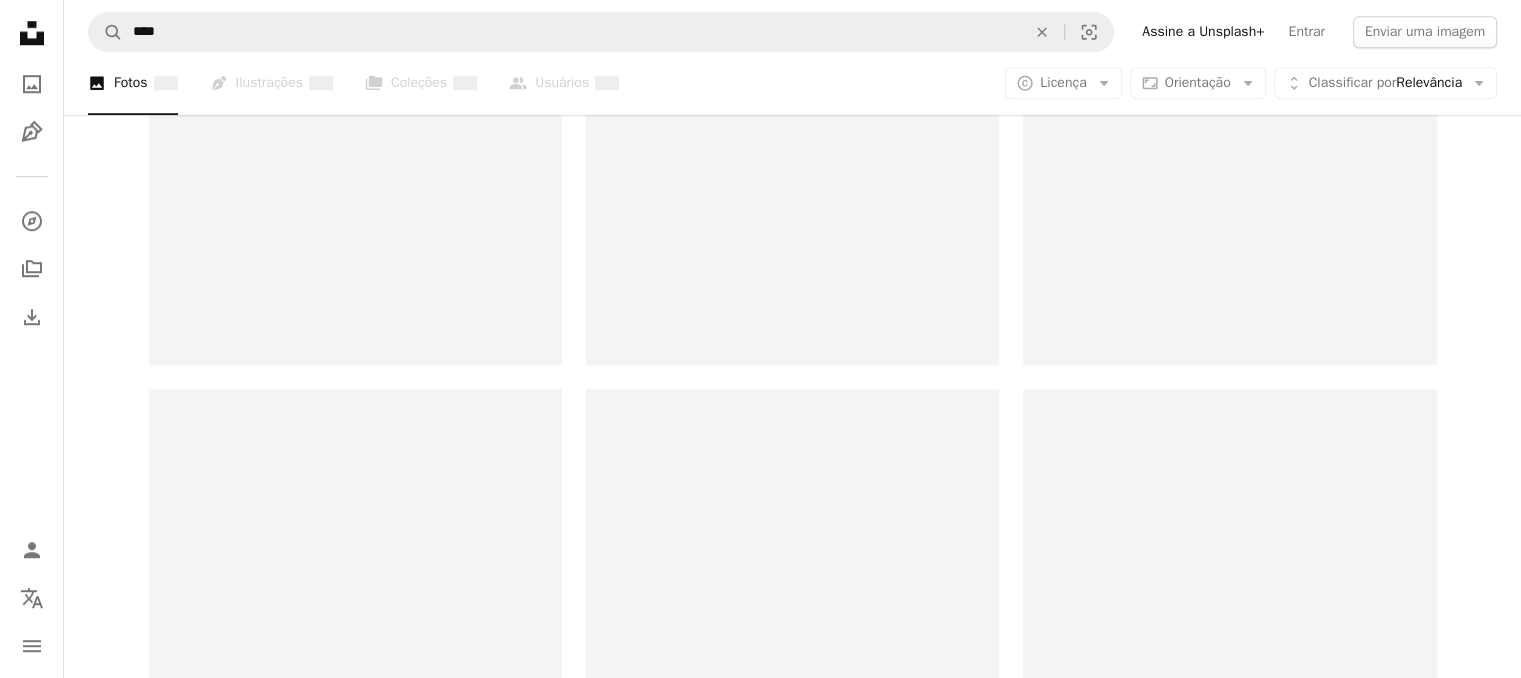 scroll, scrollTop: 0, scrollLeft: 0, axis: both 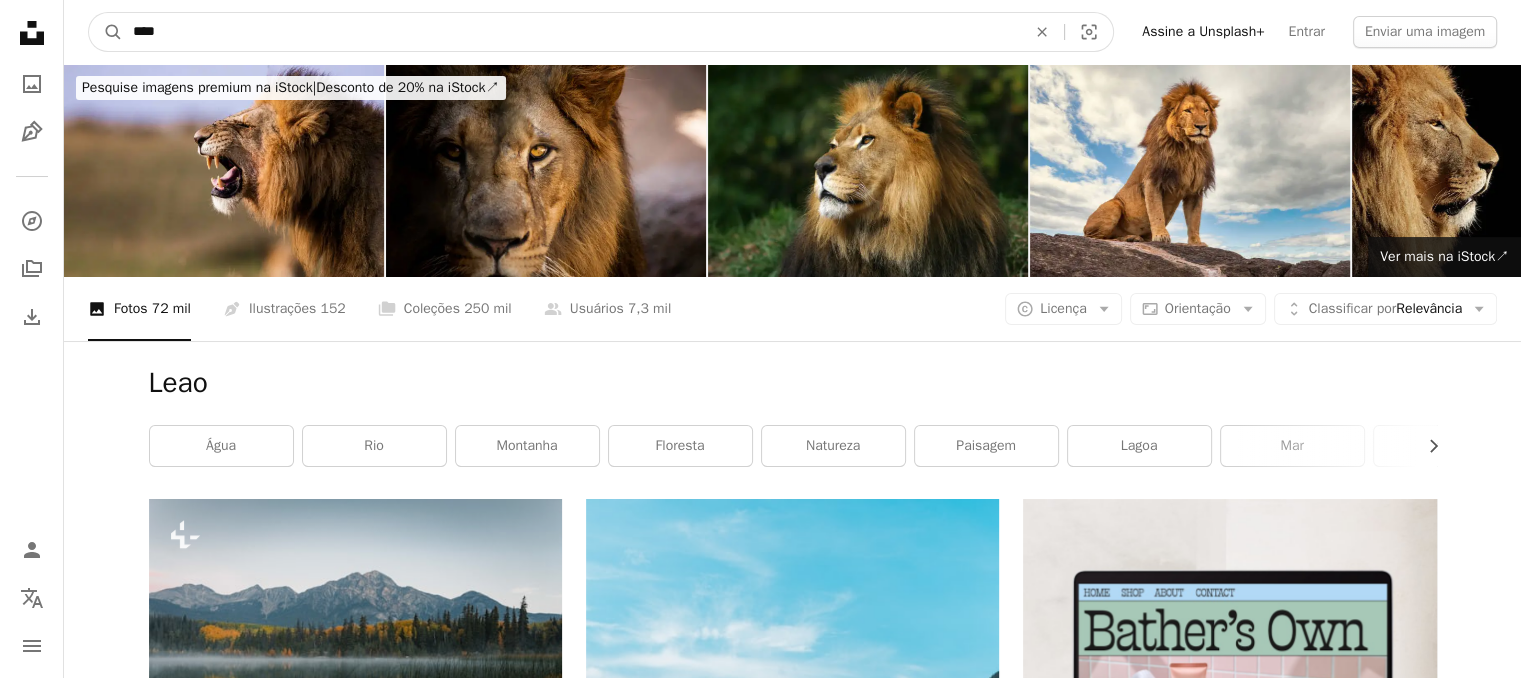 click on "****" at bounding box center [571, 32] 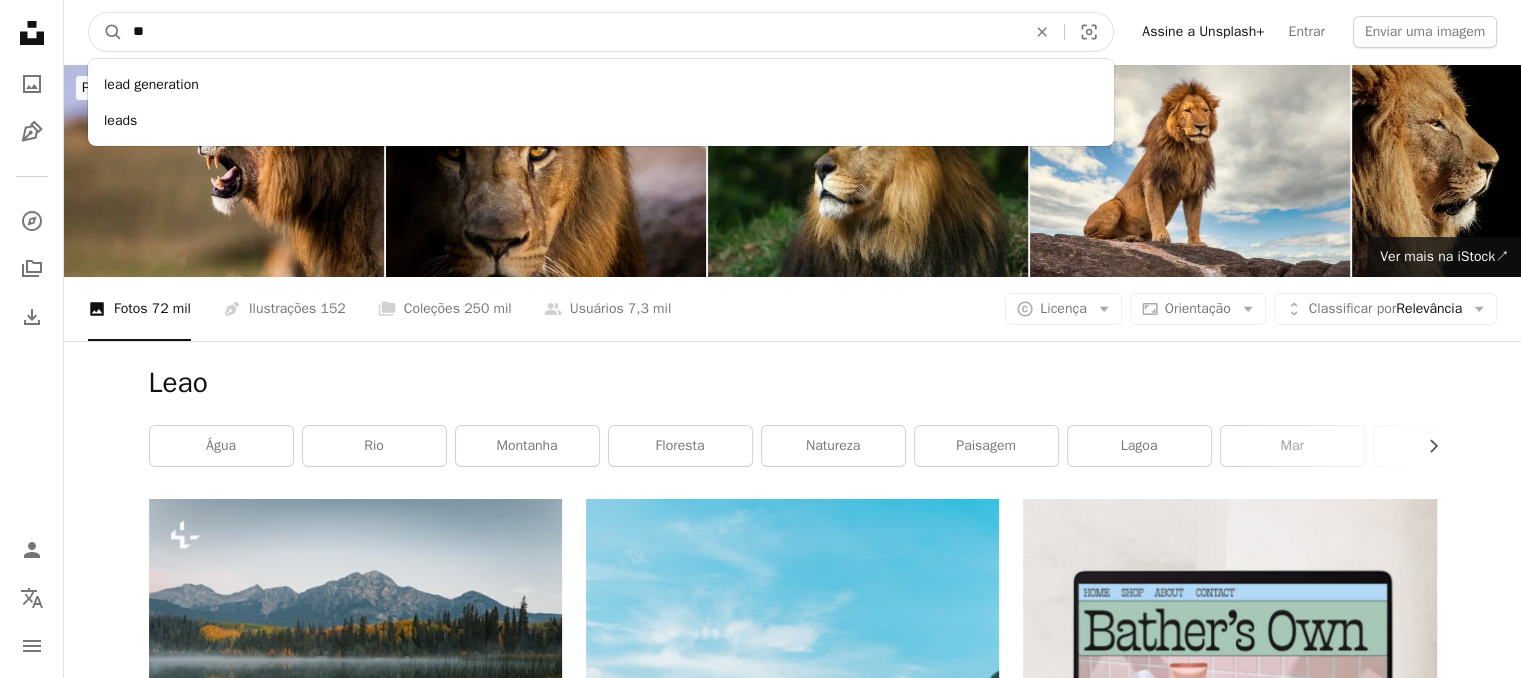type on "*" 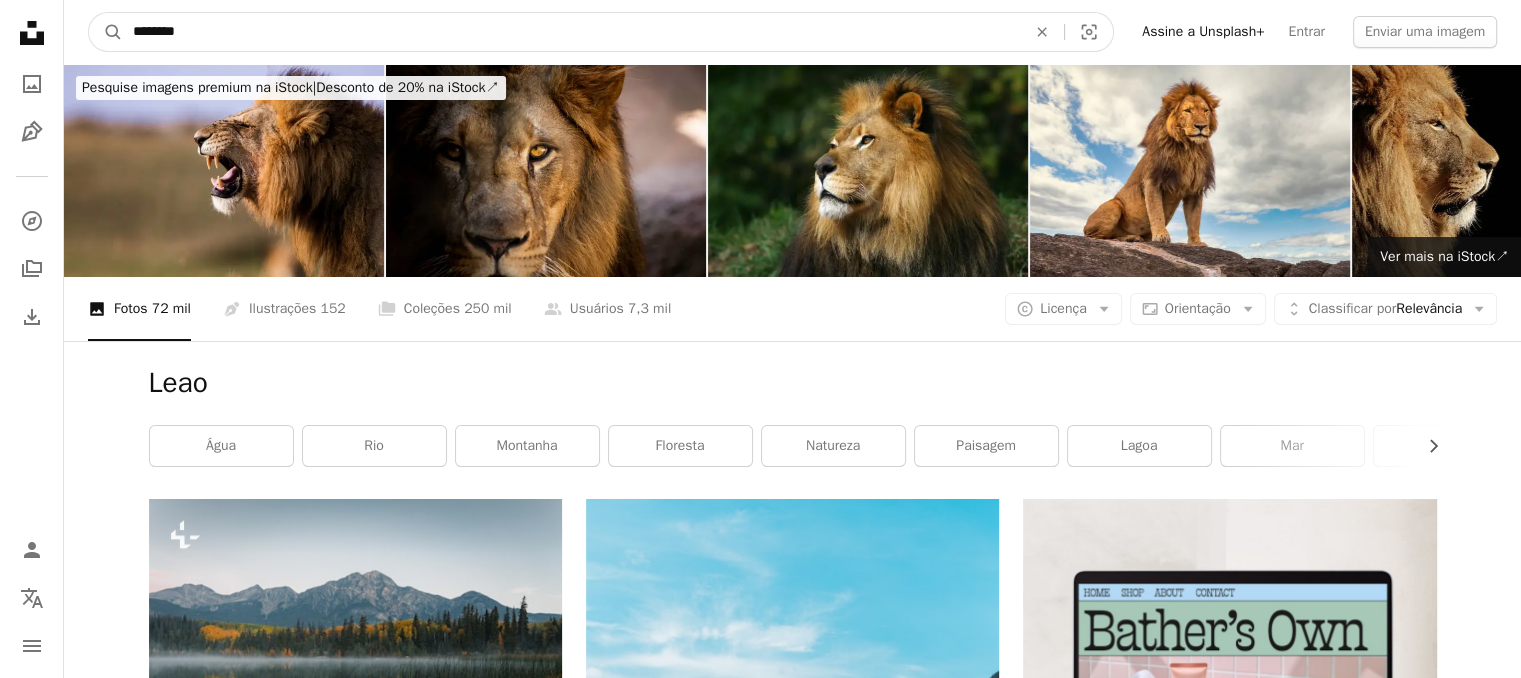 type on "********" 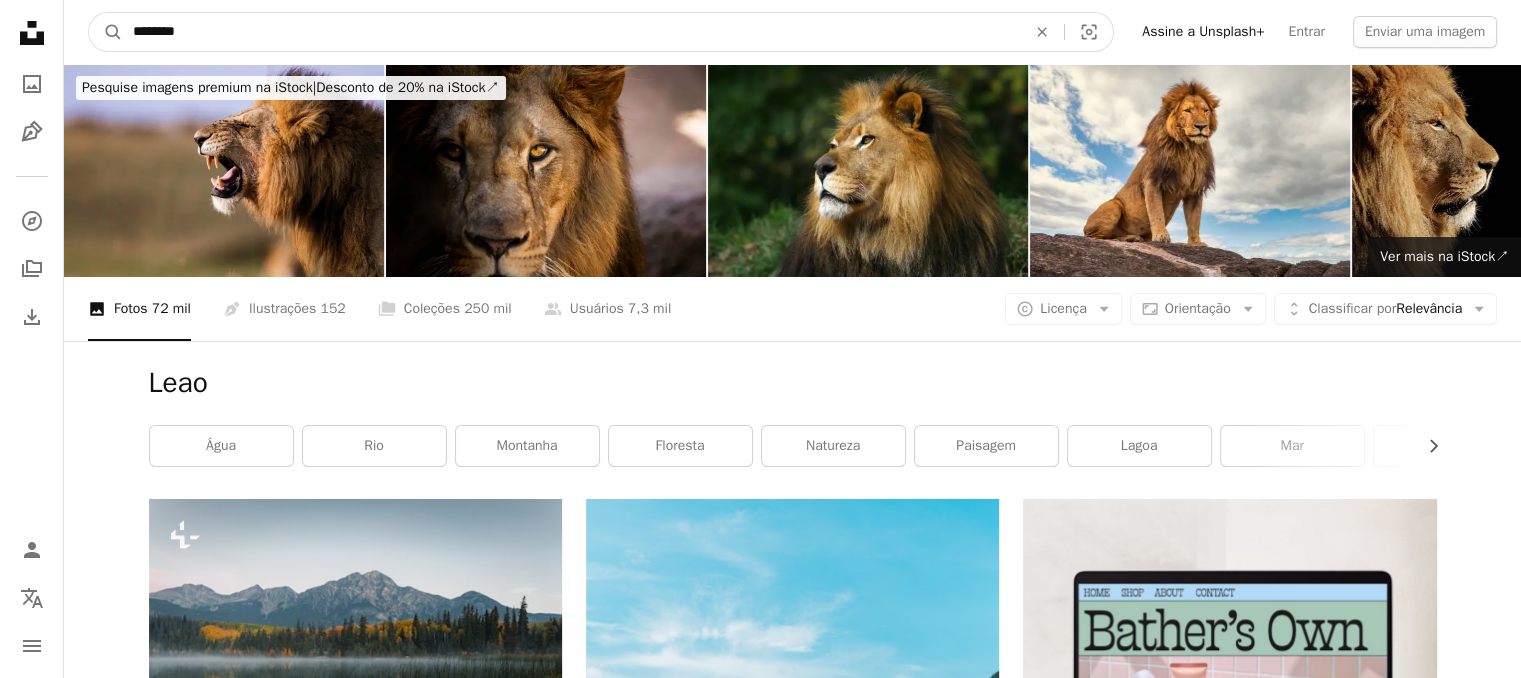 click on "A magnifying glass" at bounding box center [106, 32] 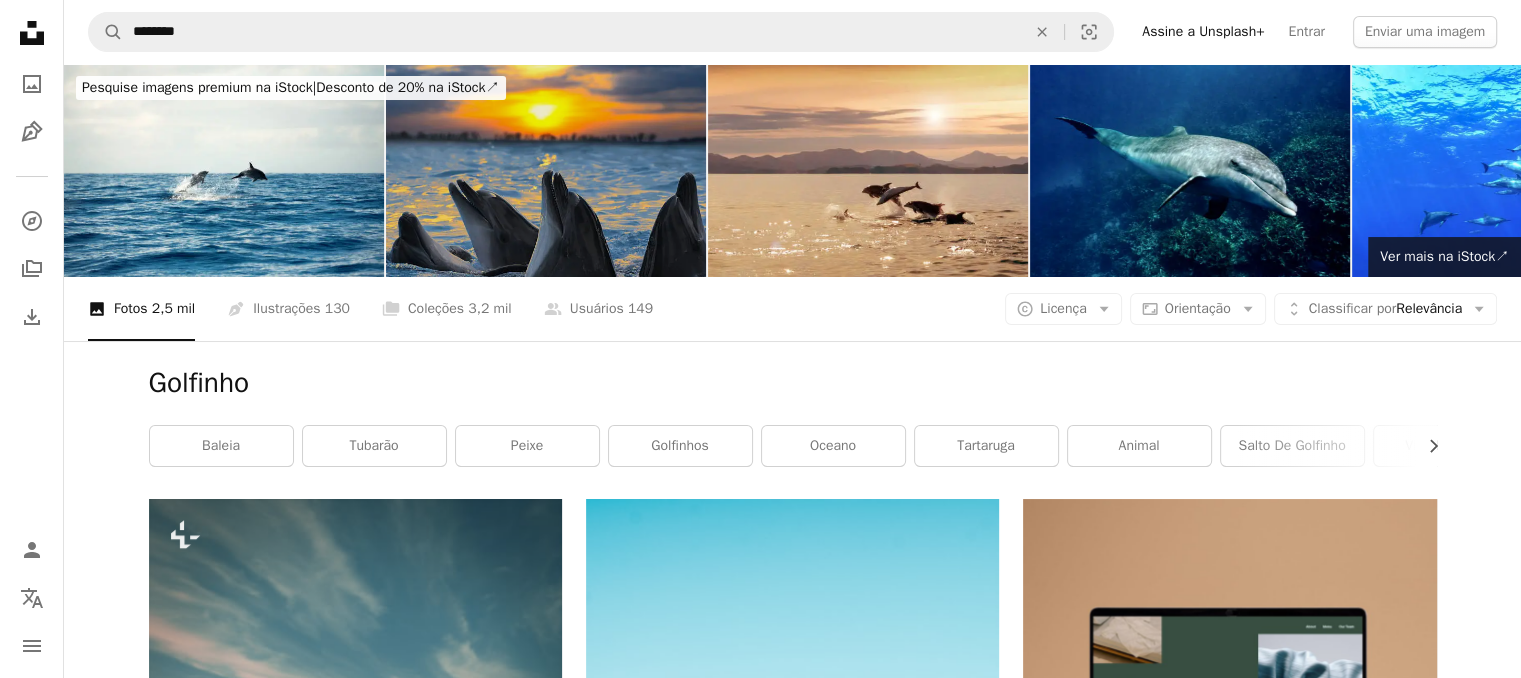 click at bounding box center (546, 170) 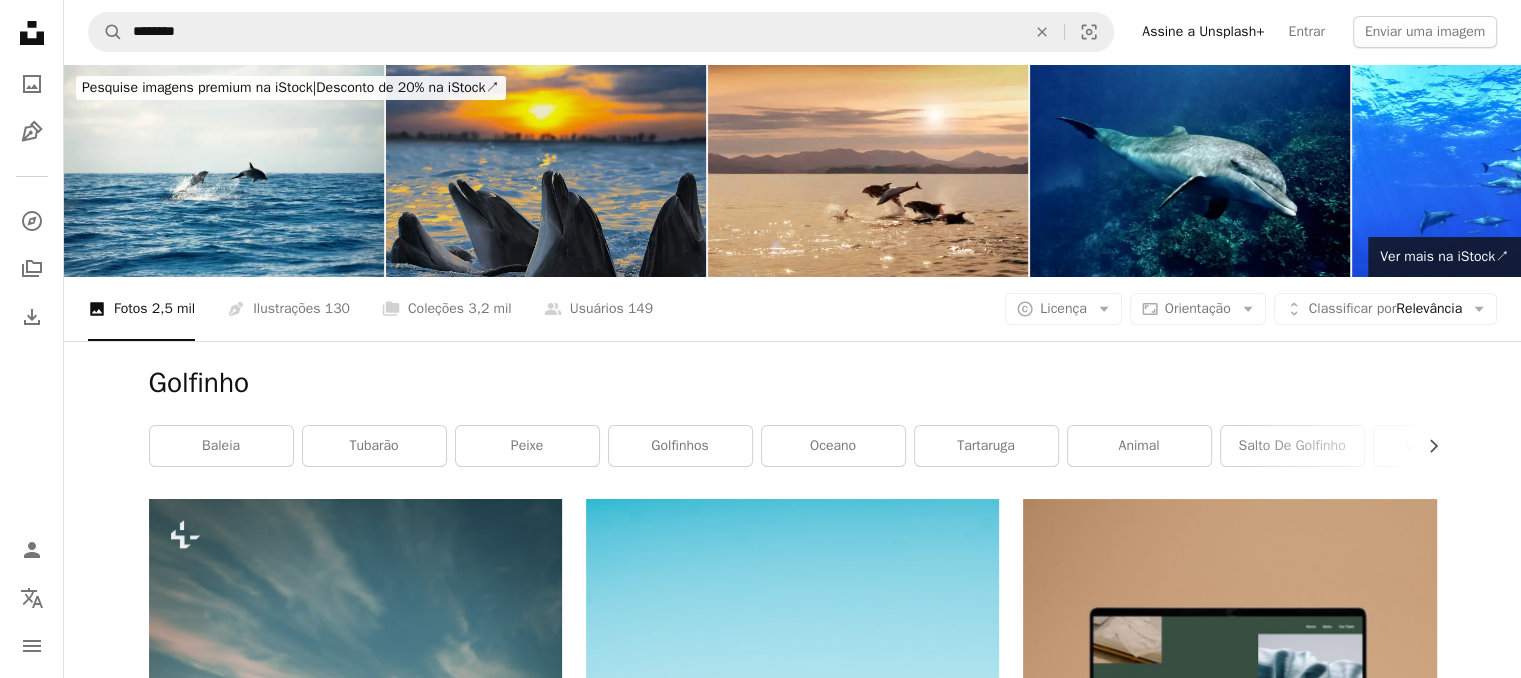 click at bounding box center (546, 170) 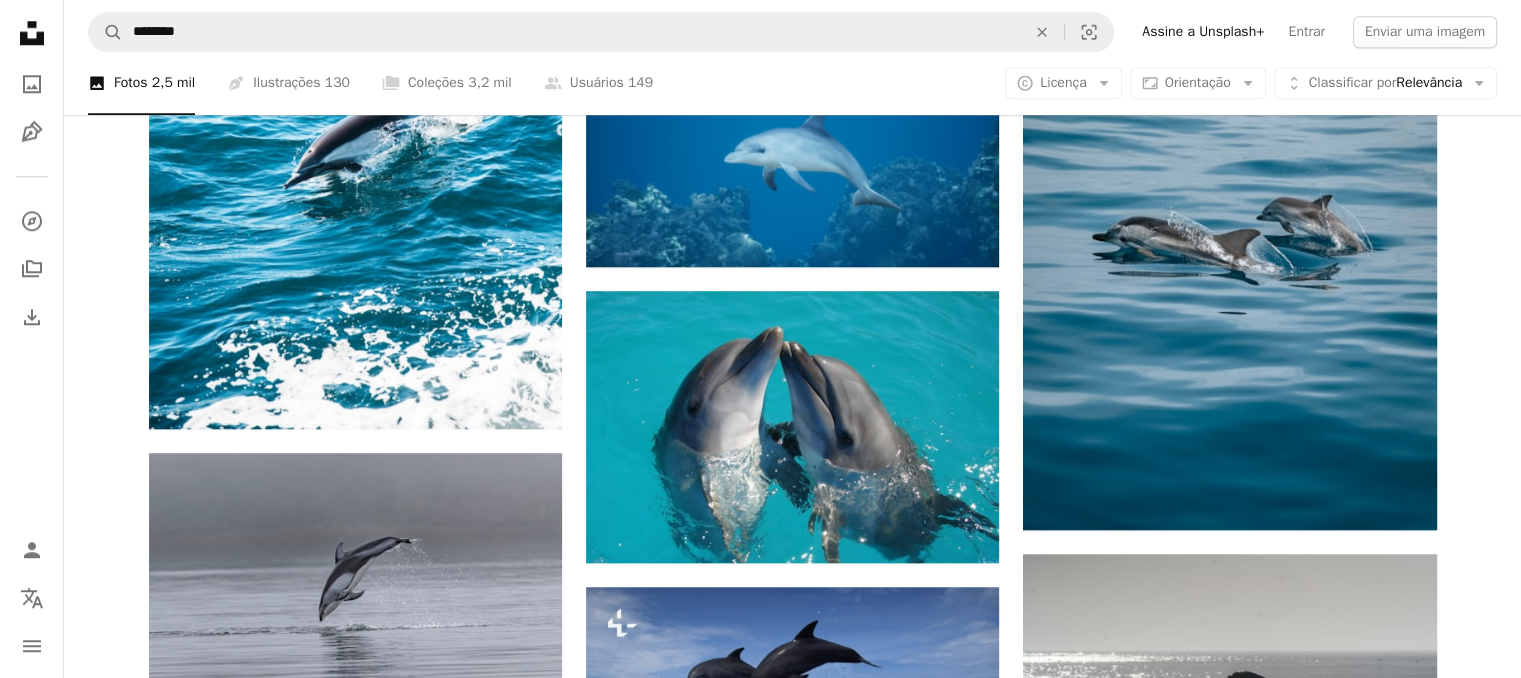 scroll, scrollTop: 1960, scrollLeft: 0, axis: vertical 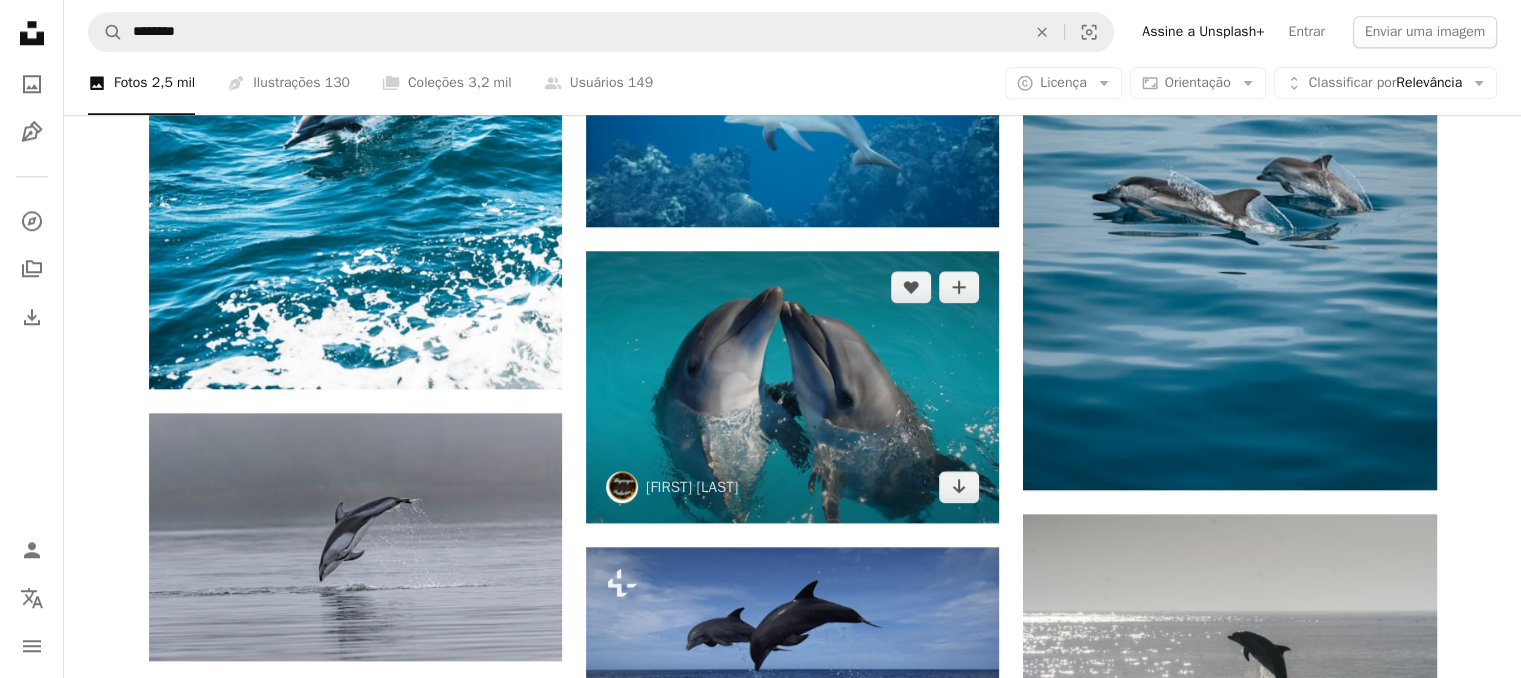 click at bounding box center (792, 386) 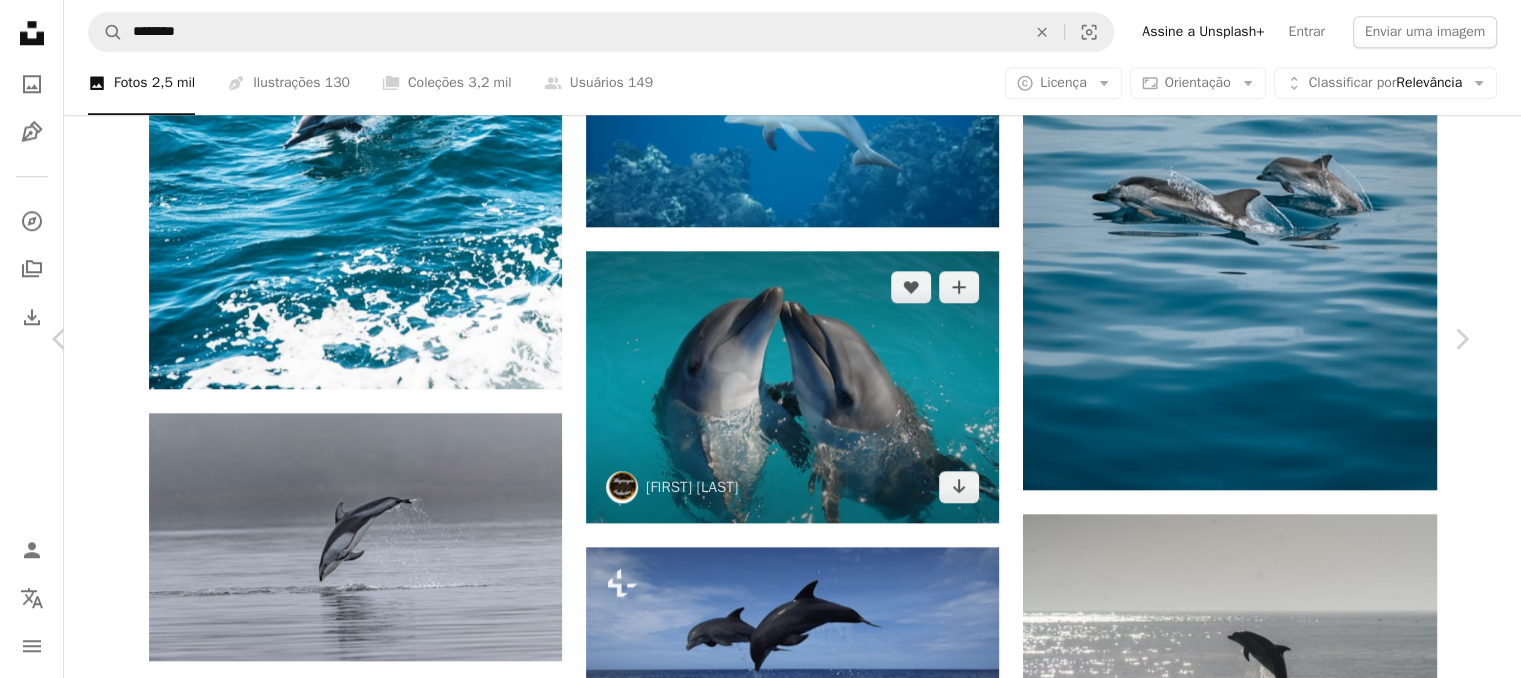 click on "[NAME]" at bounding box center [760, 227] 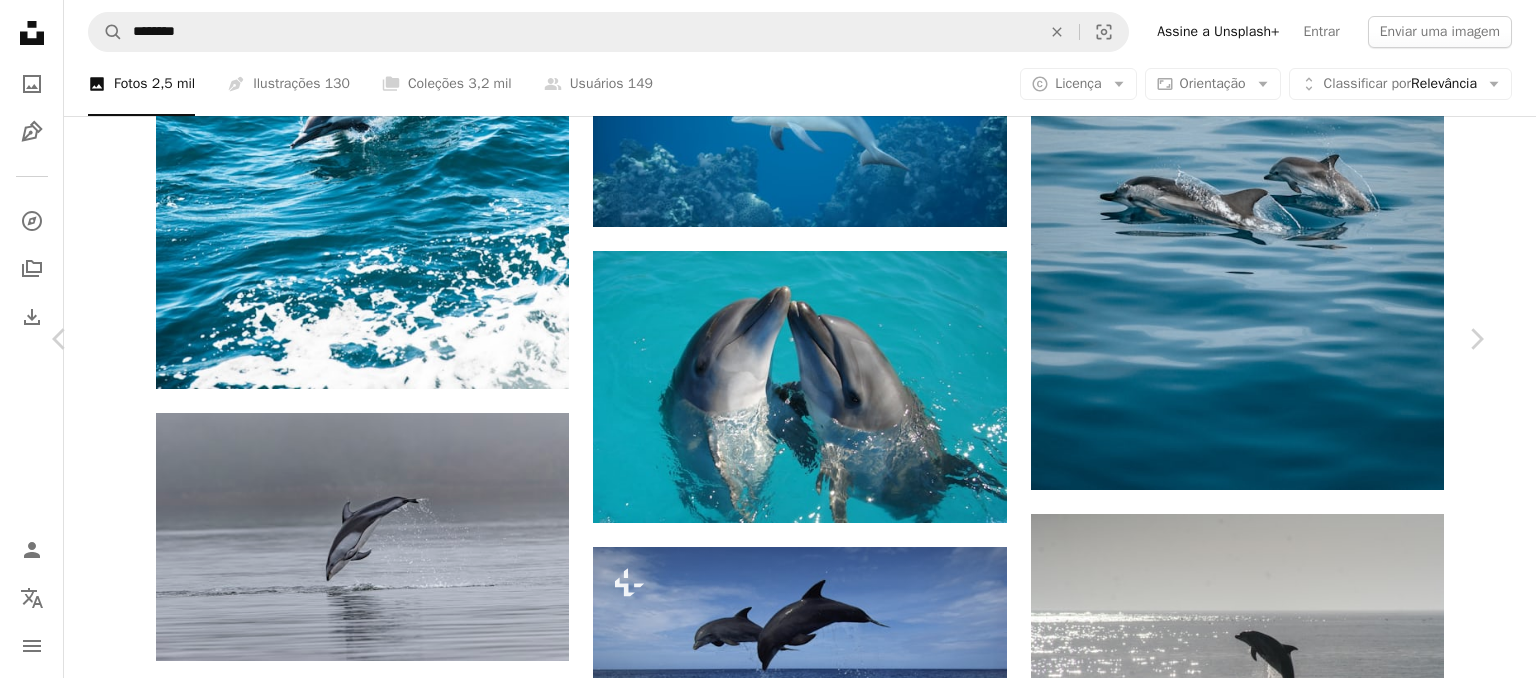 click on "[CITY] | [STATE]" at bounding box center [768, 5444] 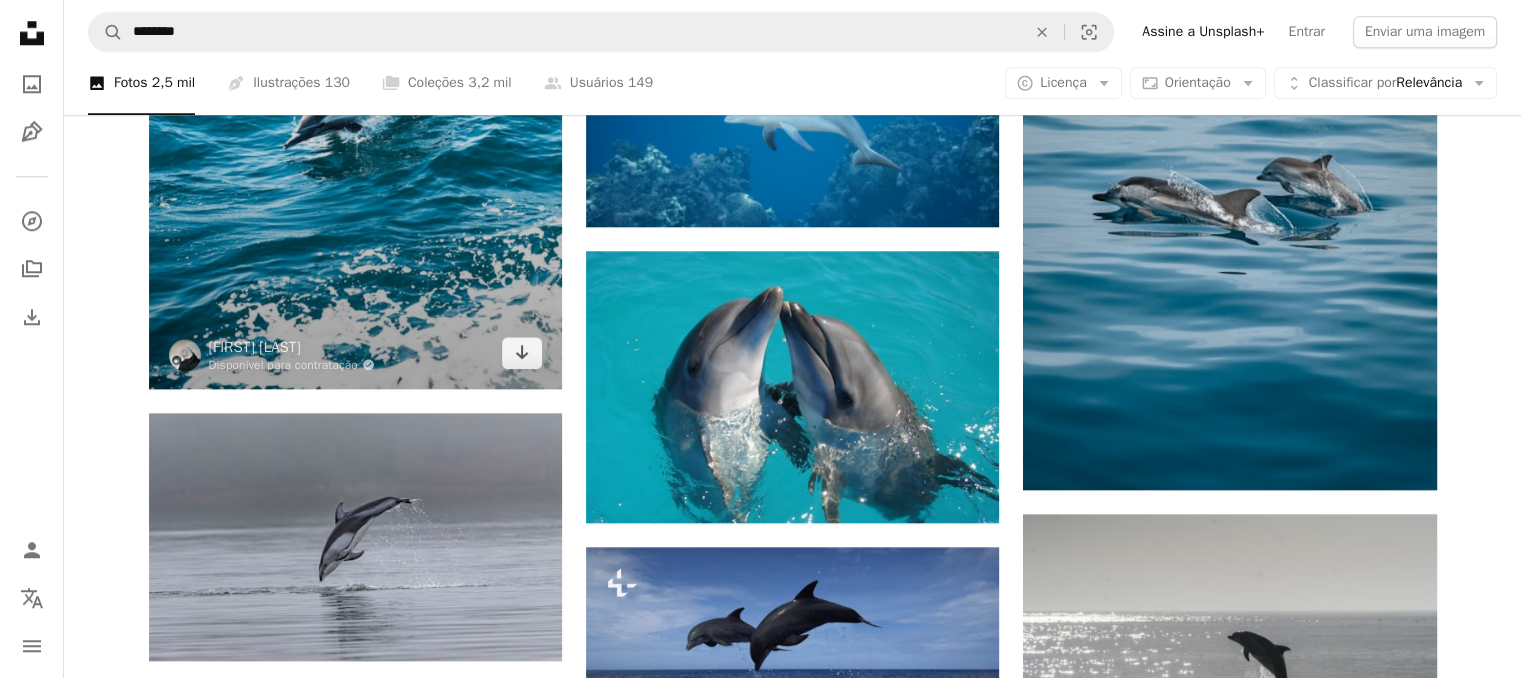 click at bounding box center [355, 79] 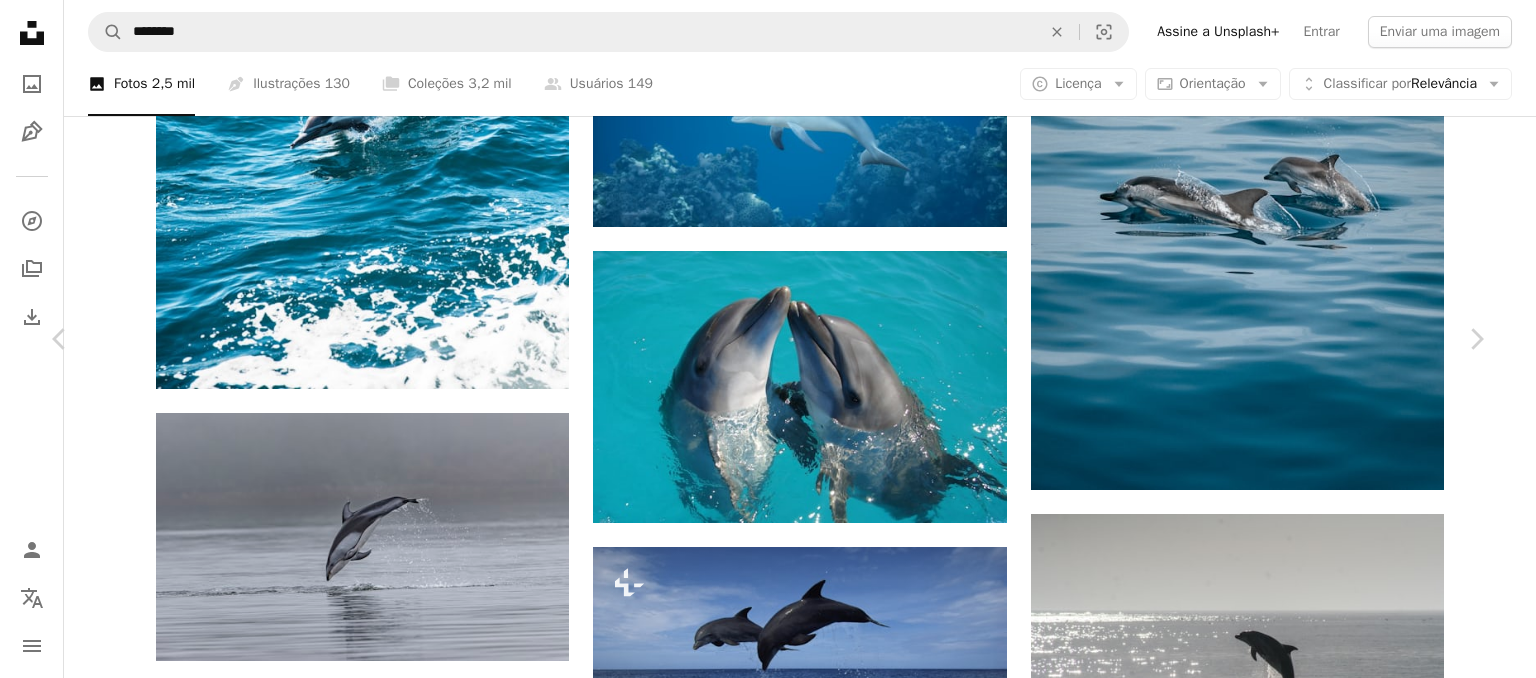 click on "[DATE]" at bounding box center [768, 5444] 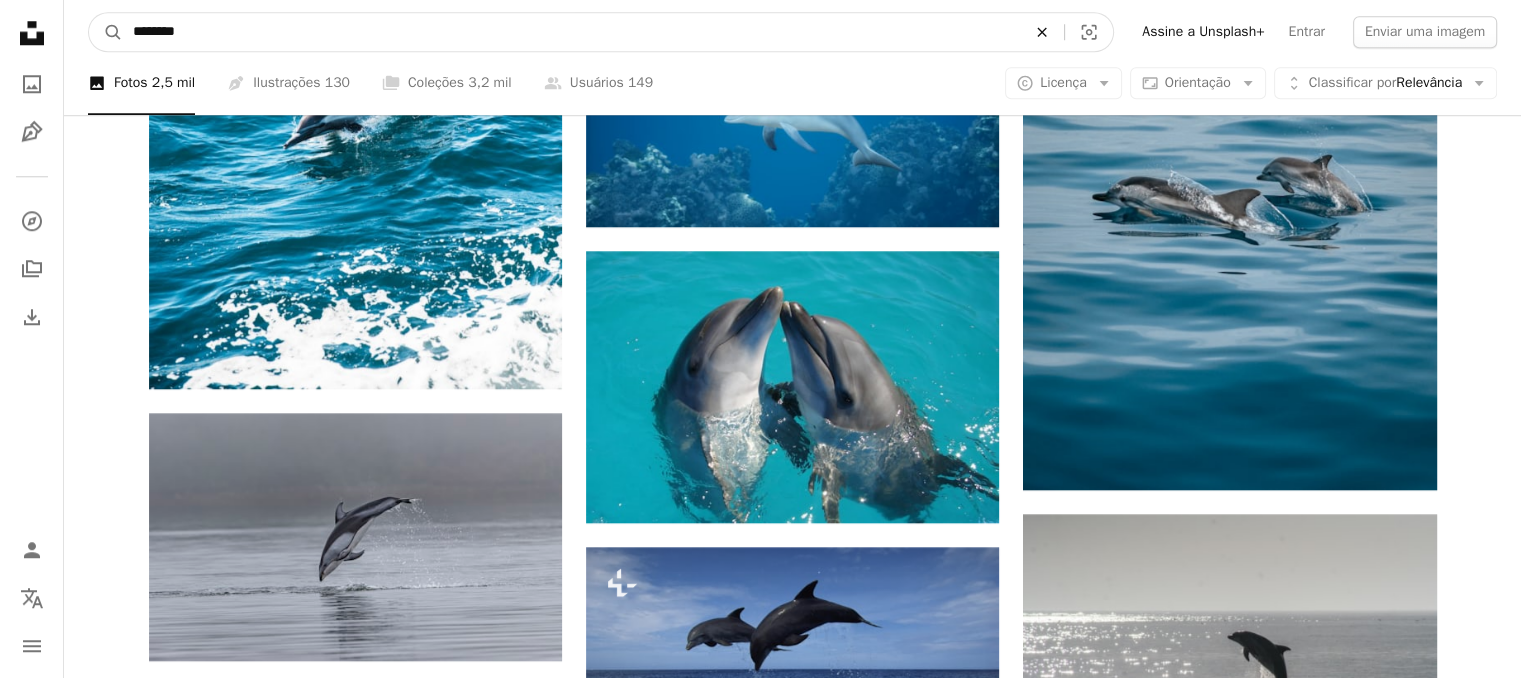 click on "An X shape" 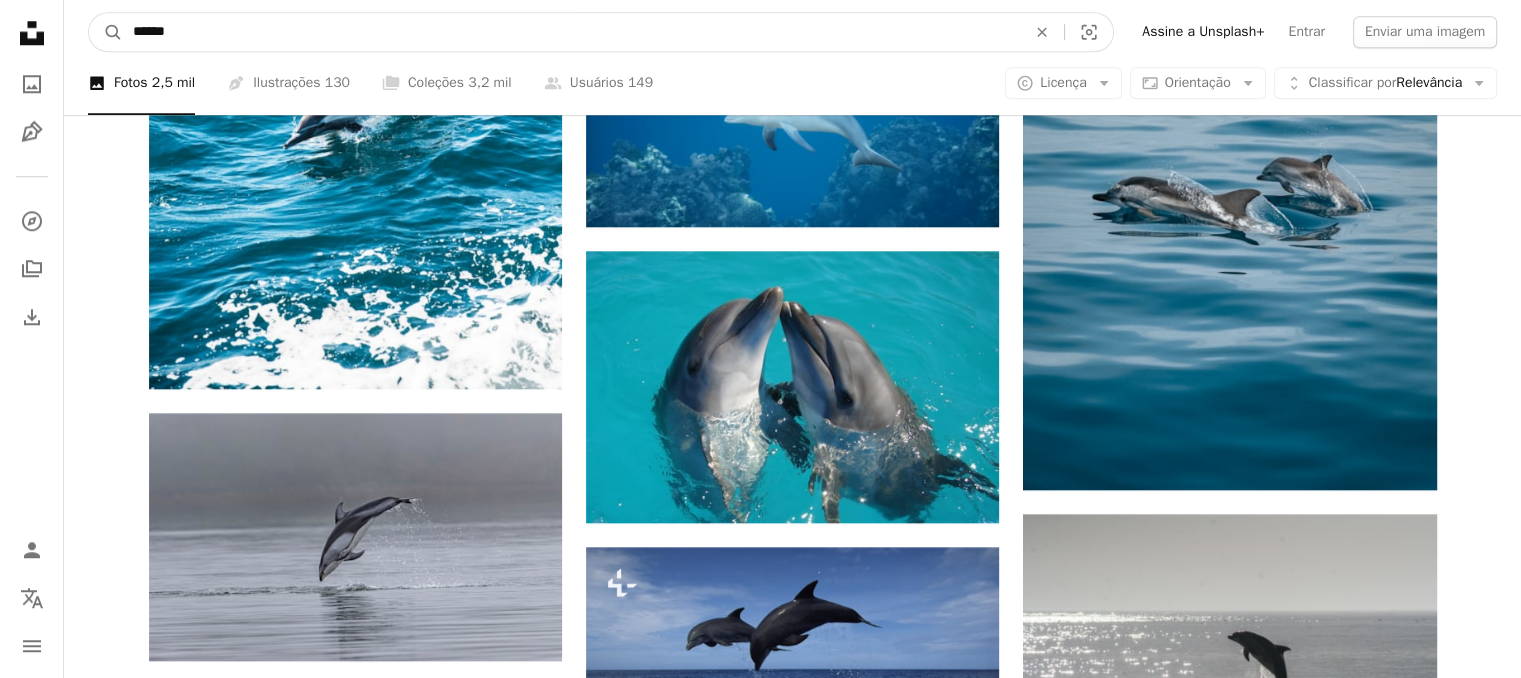 type on "******" 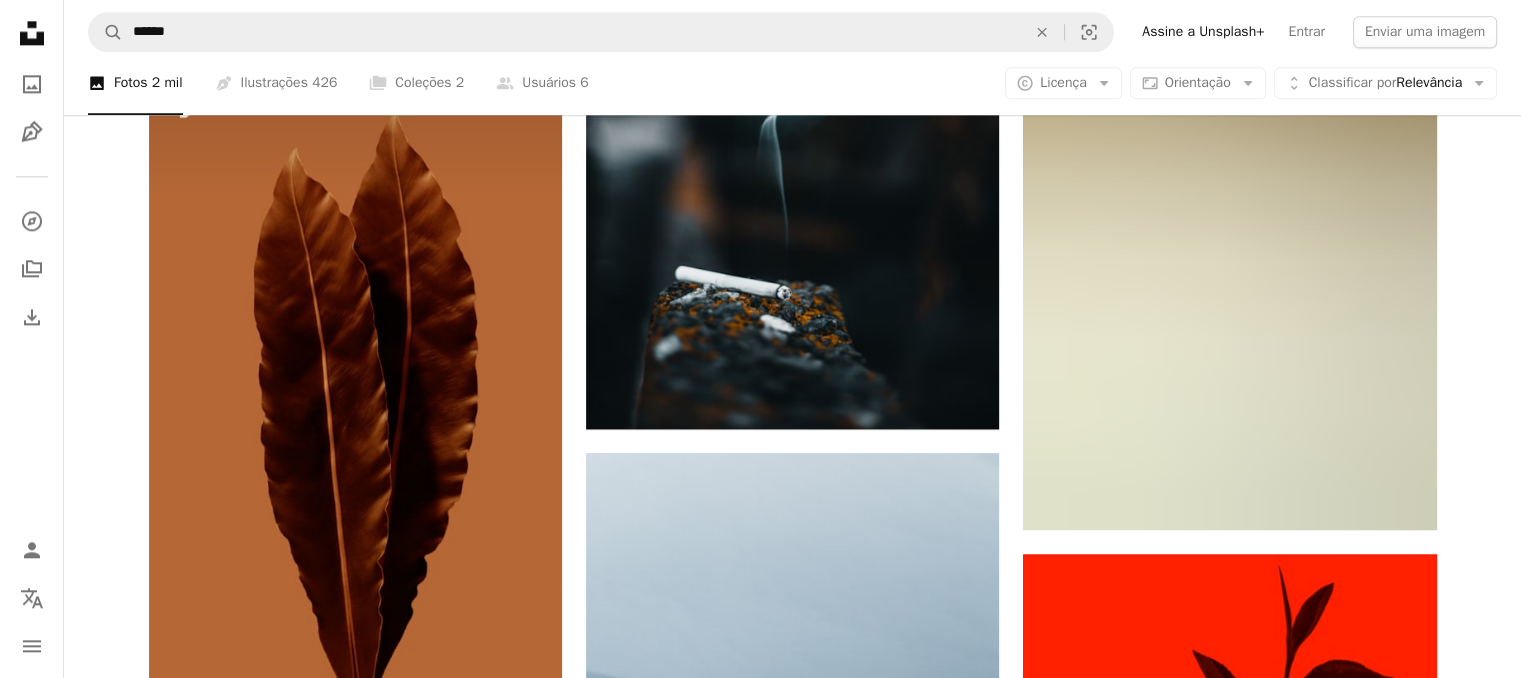 scroll, scrollTop: 2600, scrollLeft: 0, axis: vertical 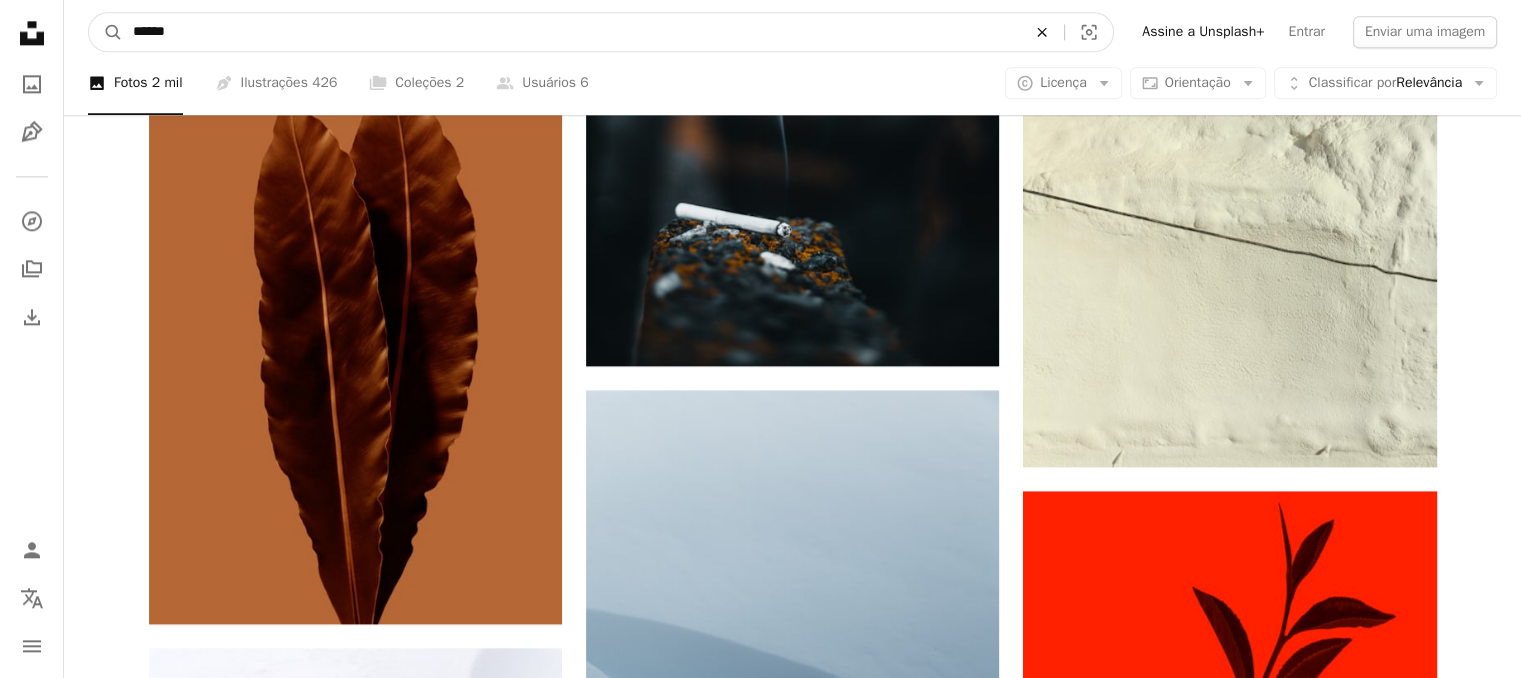 click on "An X shape" 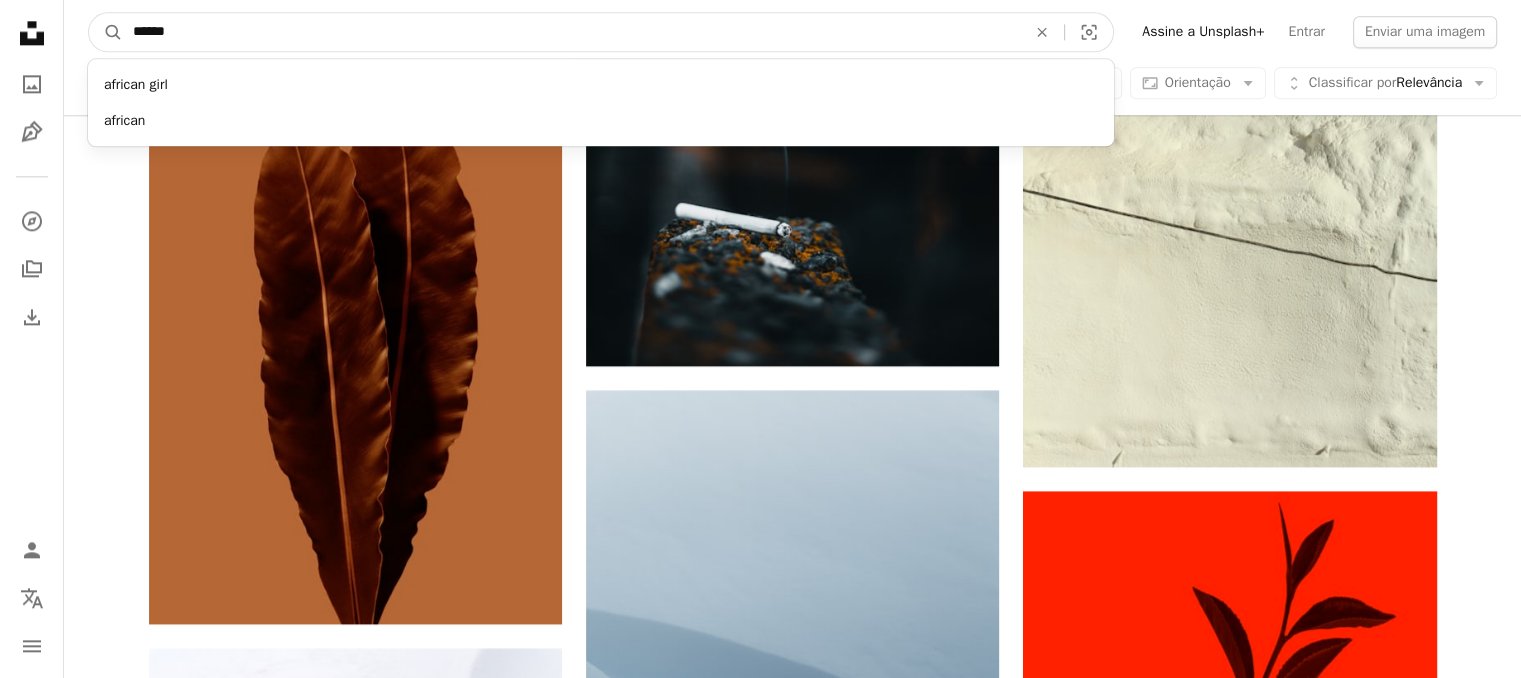 type on "******" 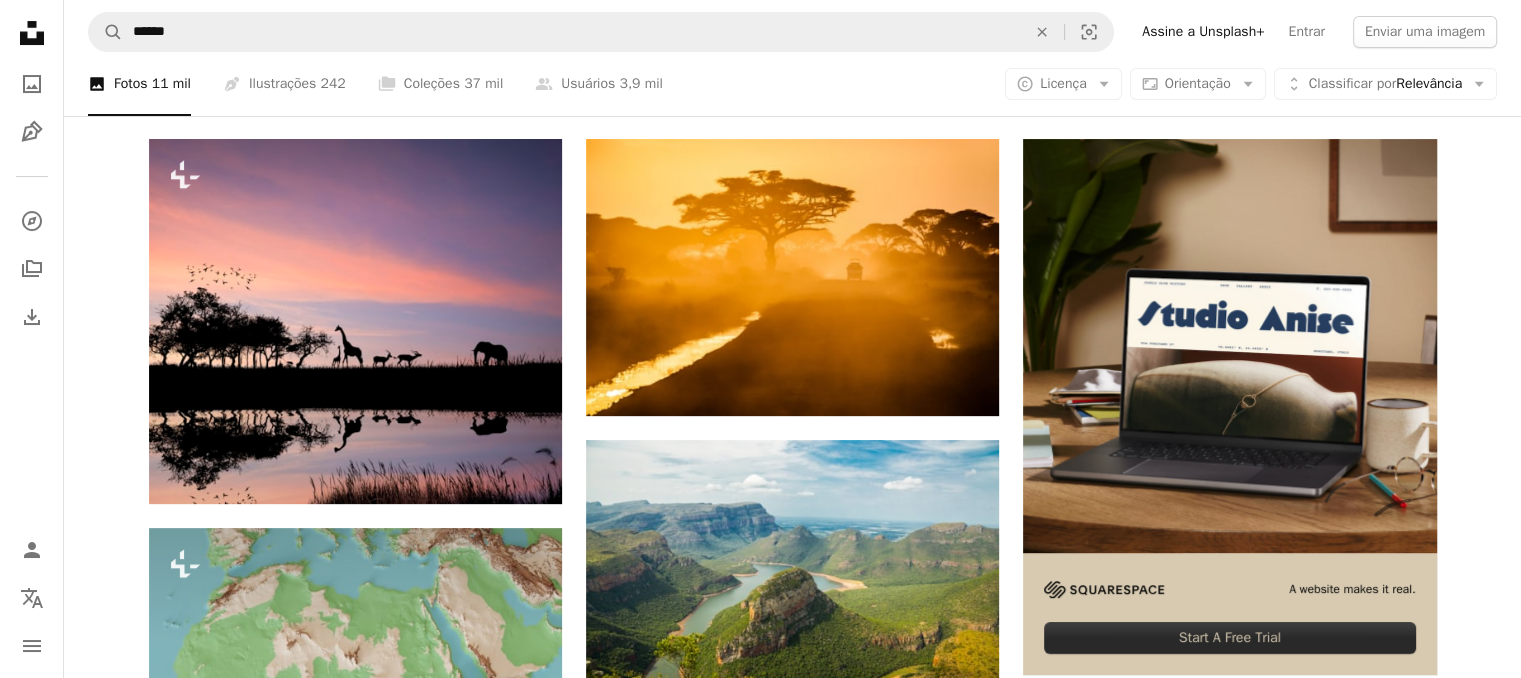 scroll, scrollTop: 400, scrollLeft: 0, axis: vertical 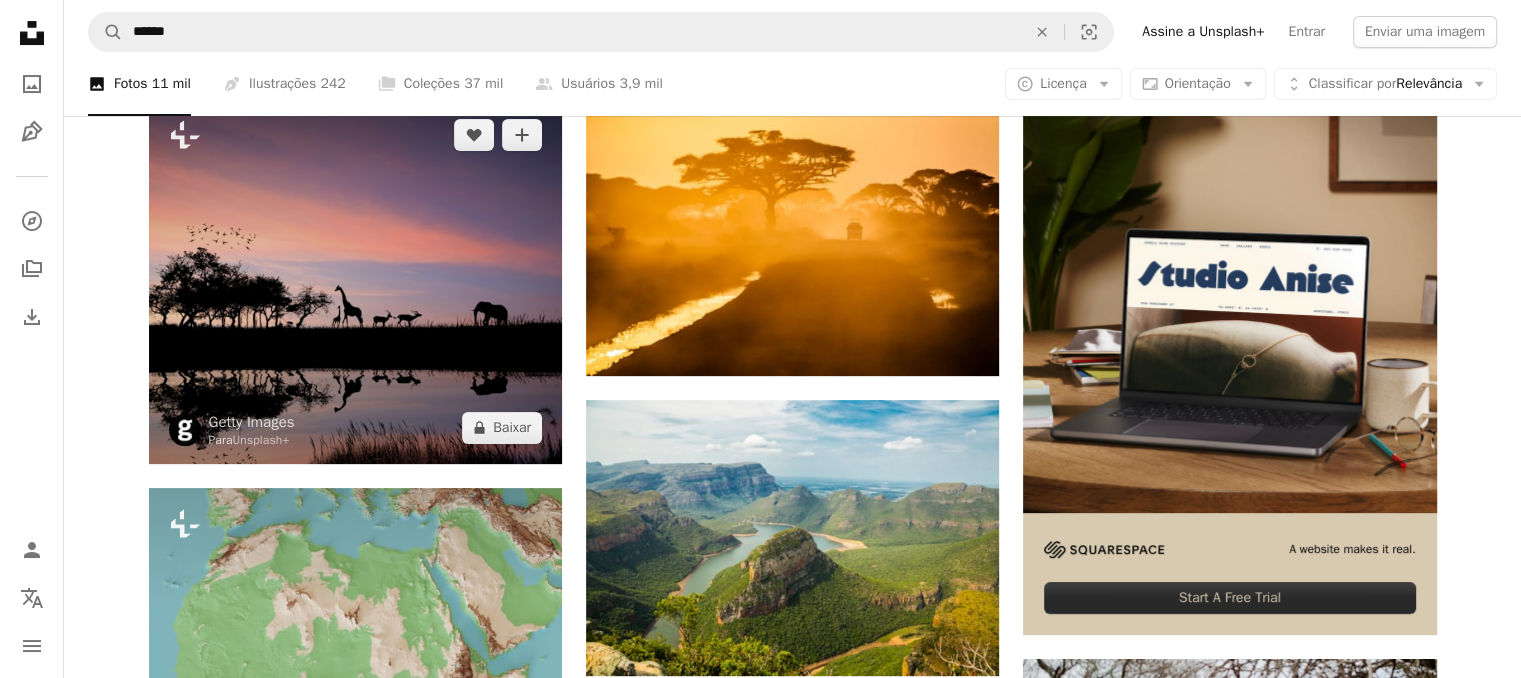 click at bounding box center [355, 281] 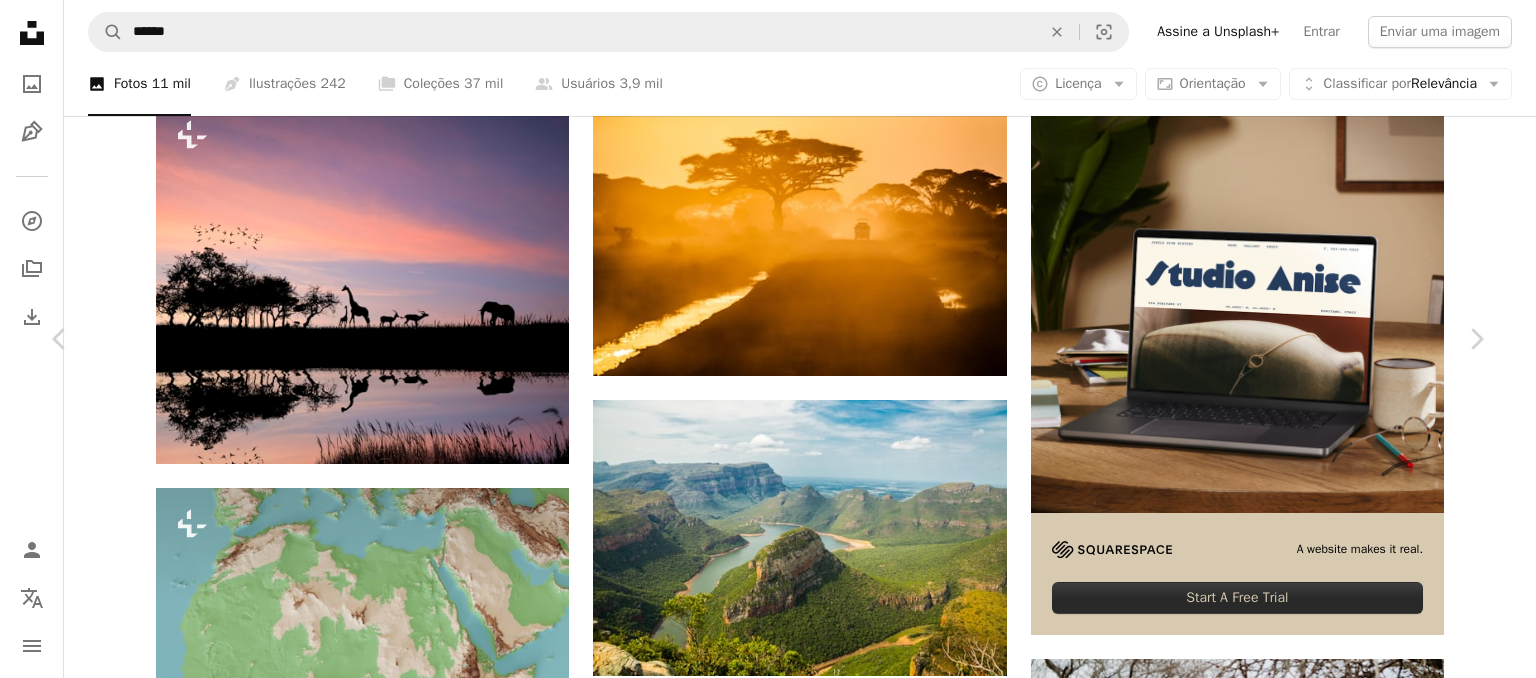 click on "Baixar gratuitamente" at bounding box center [1266, 4382] 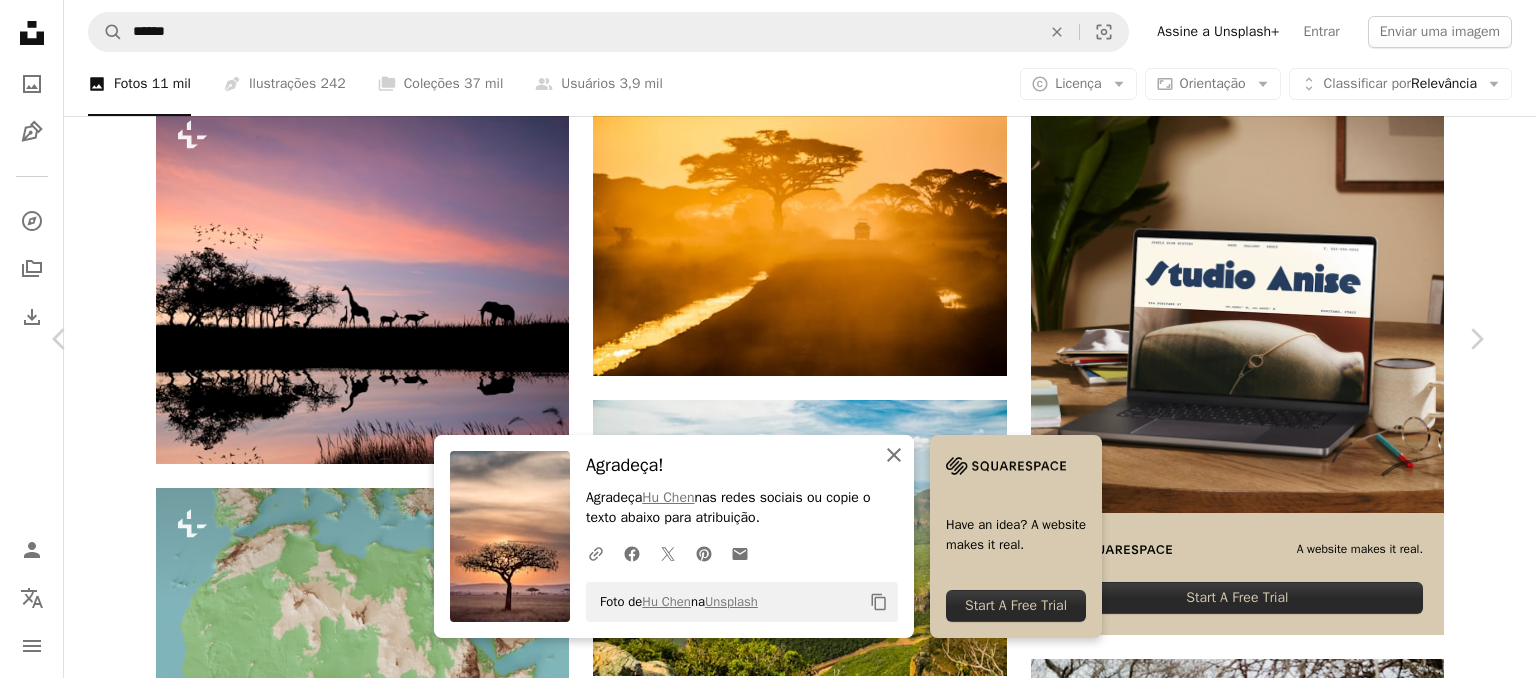 click on "An X shape" 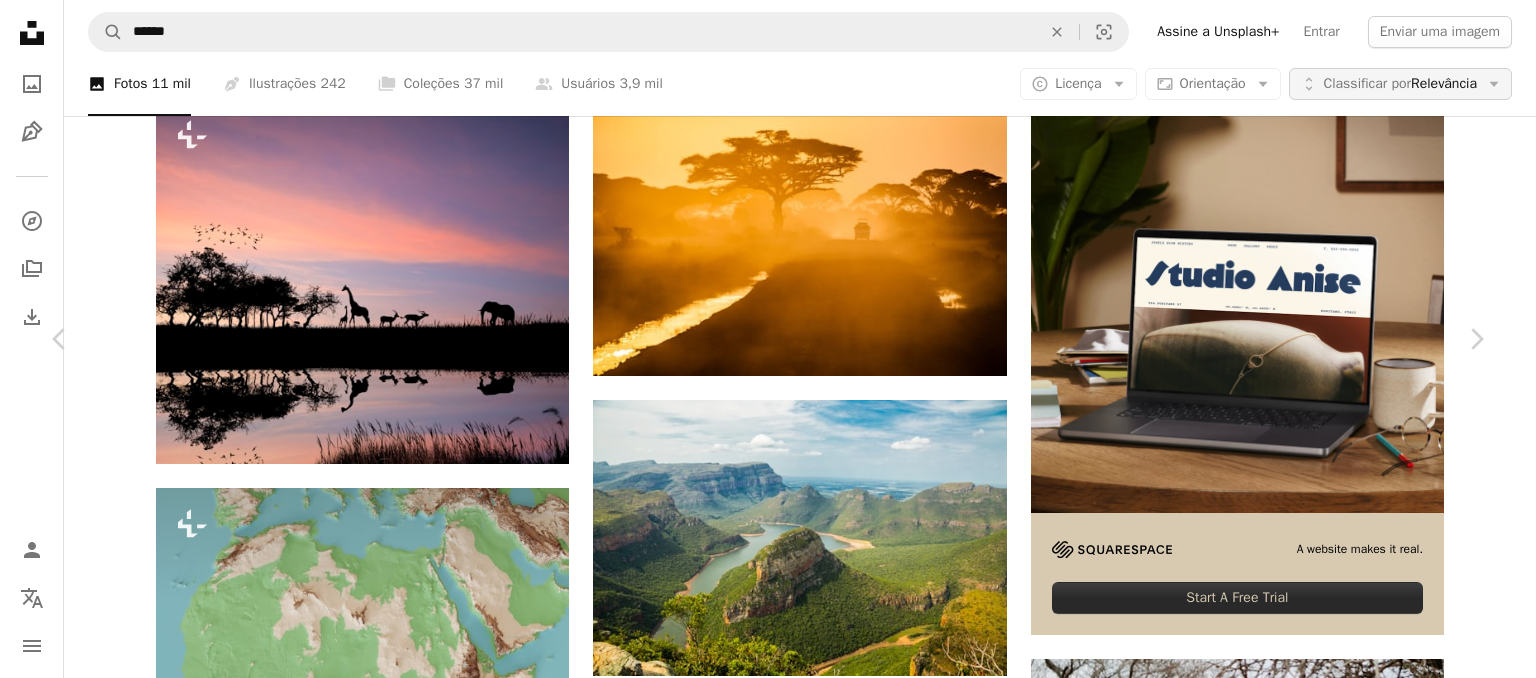 click on "A map marker [LOCATION], [COUNTRY] Calendar outlined Publicada em [DATE] Safety Uso gratuito sob a Licença da Unsplash floresta mulher garota povo caminho fêmea Cor bebê criança aldeia mãe cor pista mata bebê preto família negra tribo Tribal bebê africano mãe africana Imagens gratuitas Pesquise imagens premium relacionadas na iStock | Economize 20% com o código UNSPLASH20 Imagens relacionadas A heart A plus sign [FIRST] [LAST] Arrow pointing down Plus sign for Unsplash+ A heart A plus sign Getty Images Para Unsplash+ A lock Baixar A heart A plus sign Annie Spratt Arrow pointing down A heart A plus sign Regarn Hope Disponível para contratação A checkmark inside of a circle A heart Para" at bounding box center (768, 9646) 